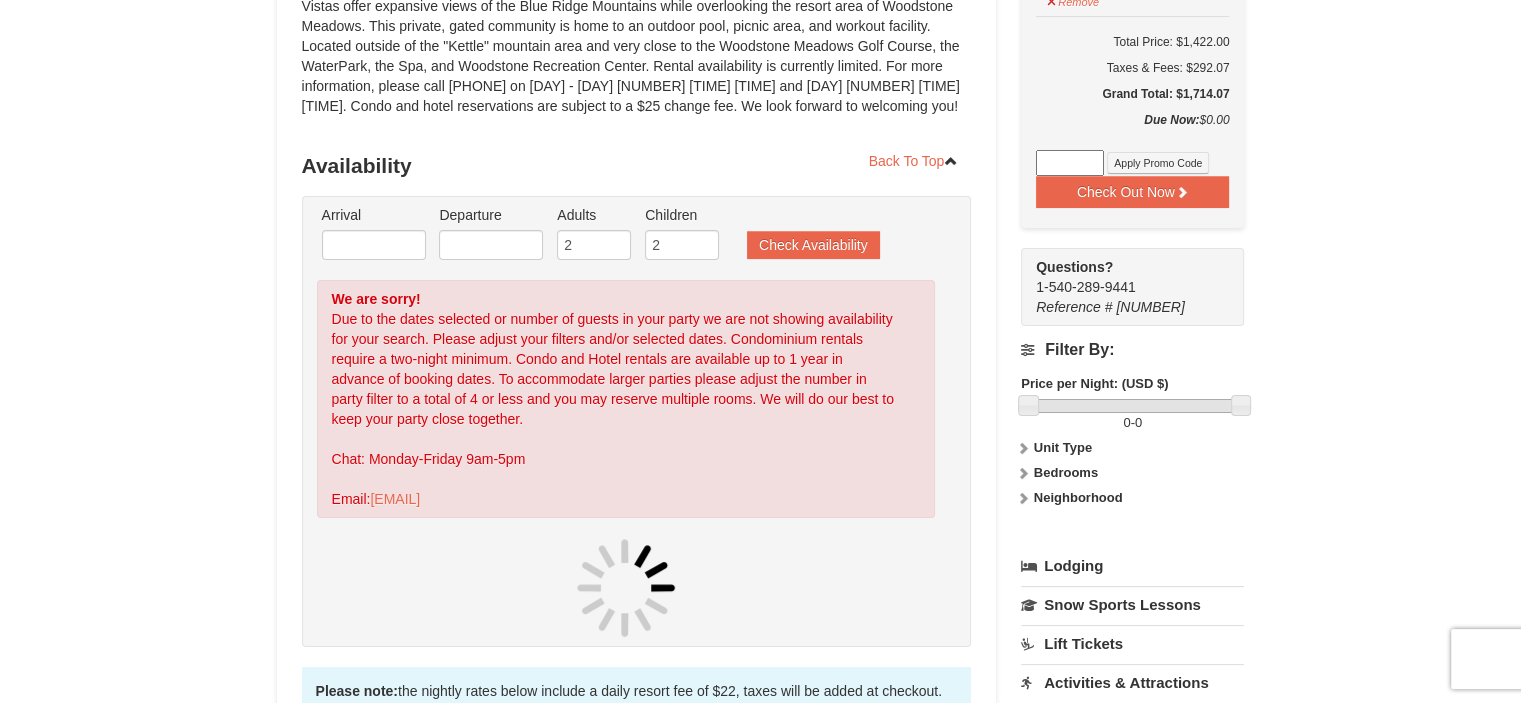 scroll, scrollTop: 298, scrollLeft: 0, axis: vertical 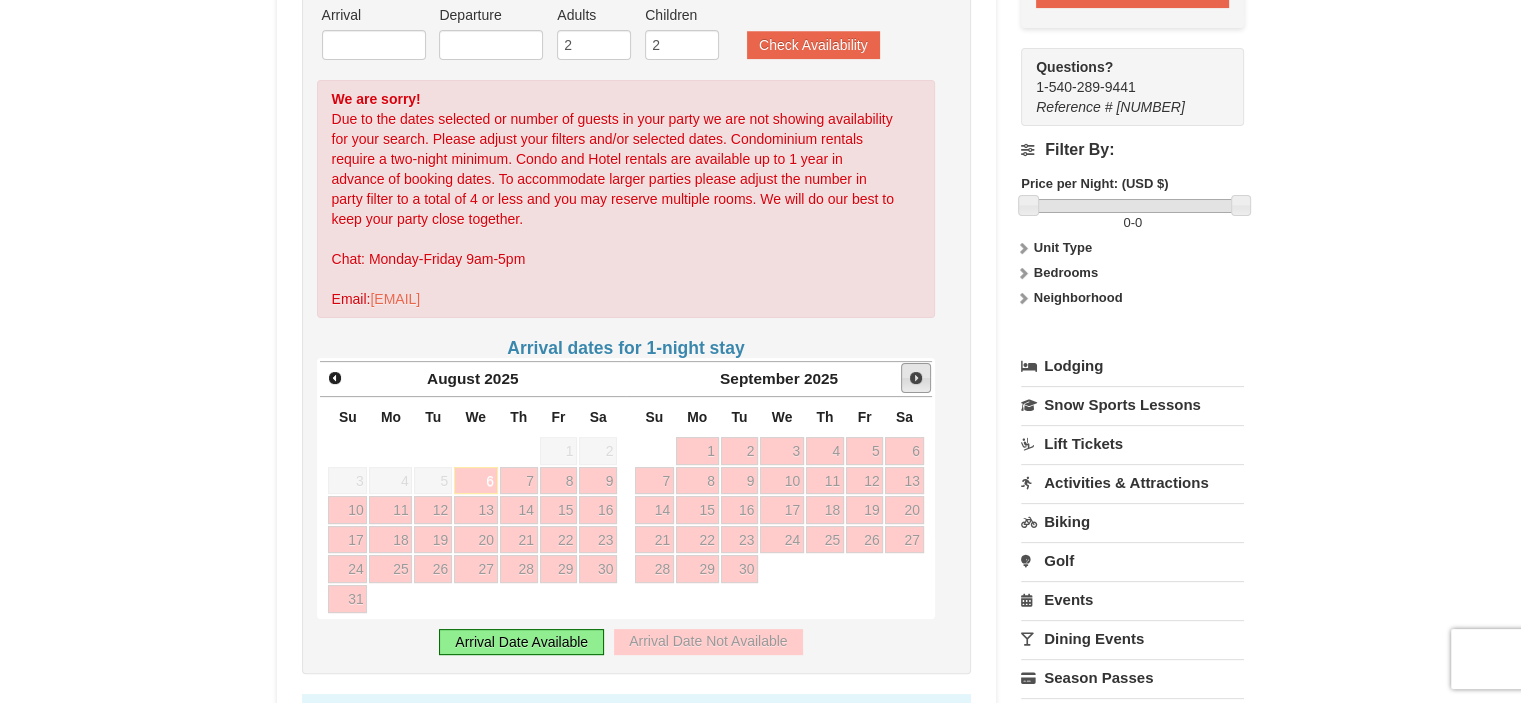 click on "Next" at bounding box center [916, 378] 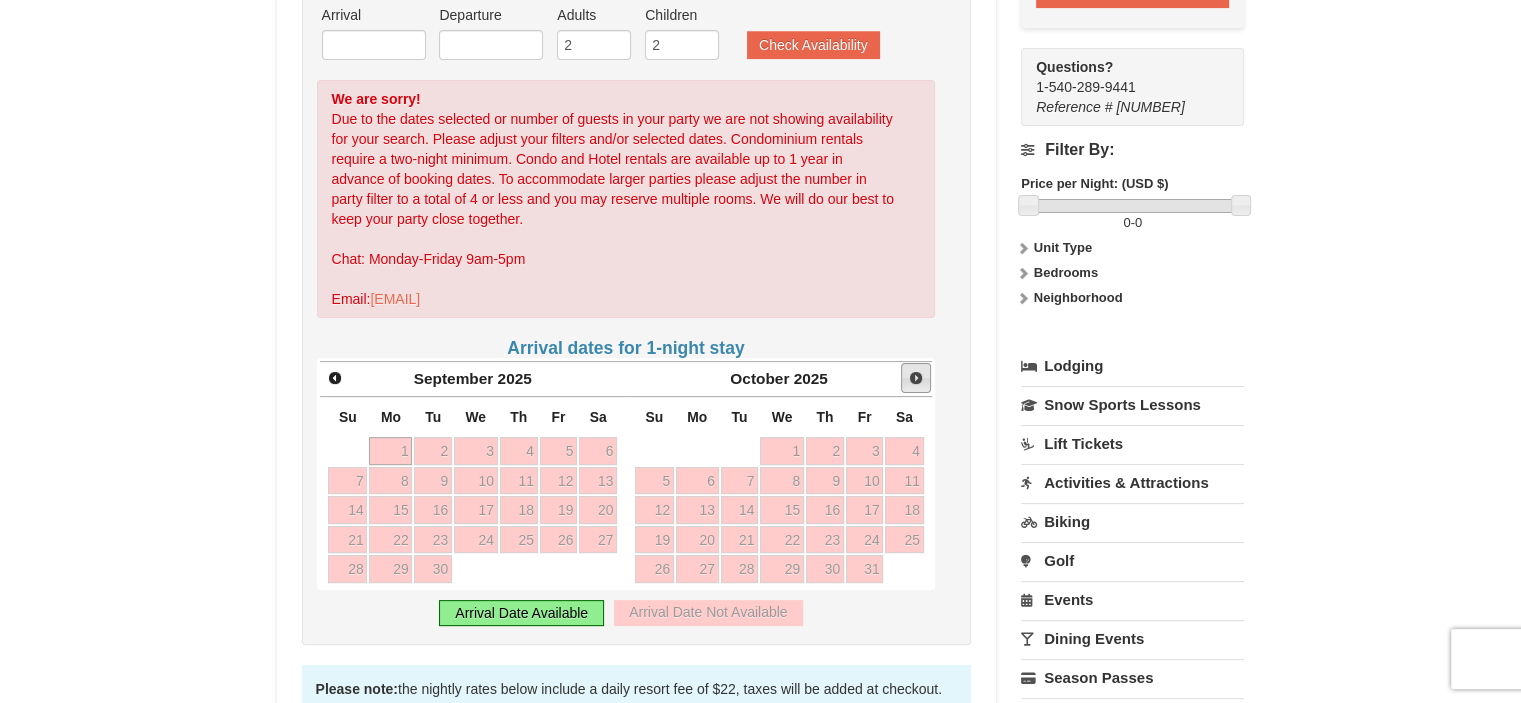 click on "Next" at bounding box center (916, 378) 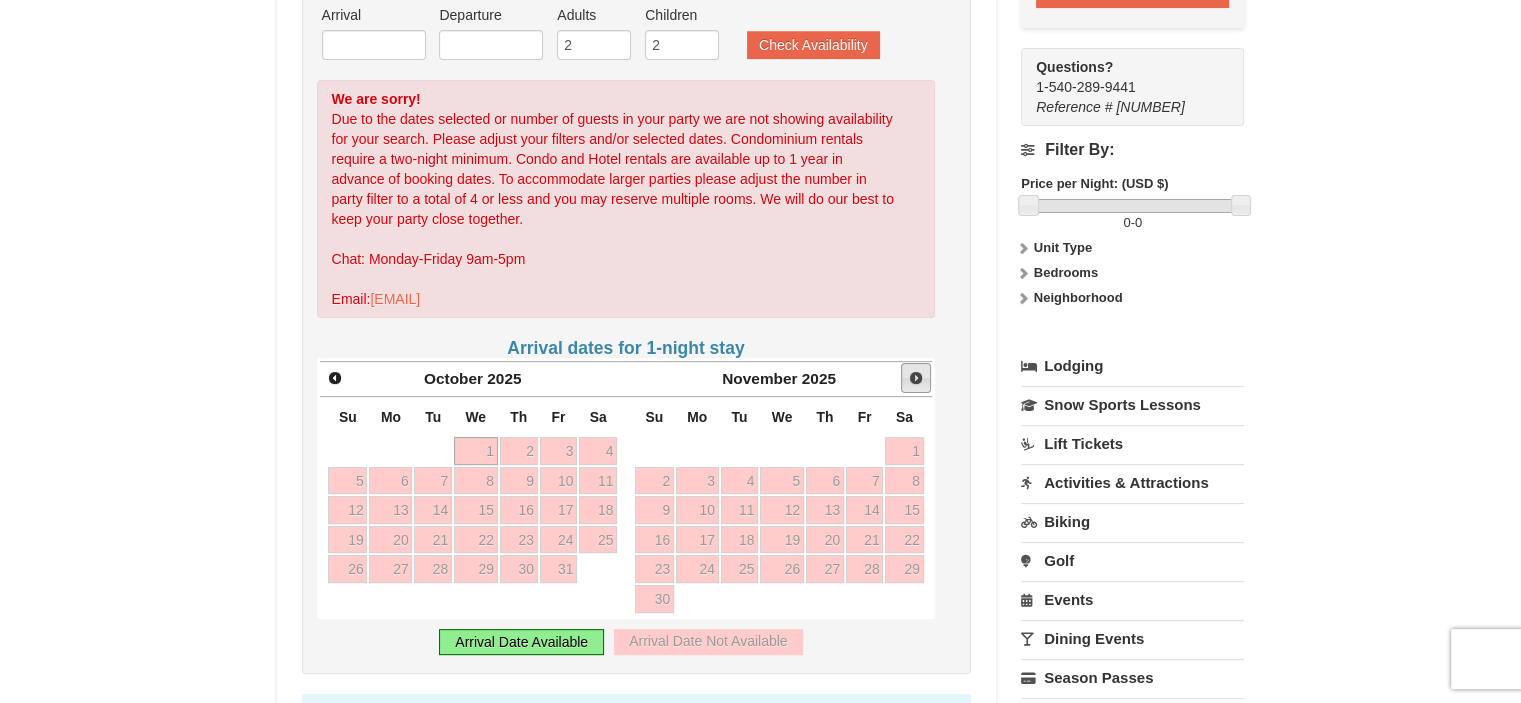 click on "Next" at bounding box center [916, 378] 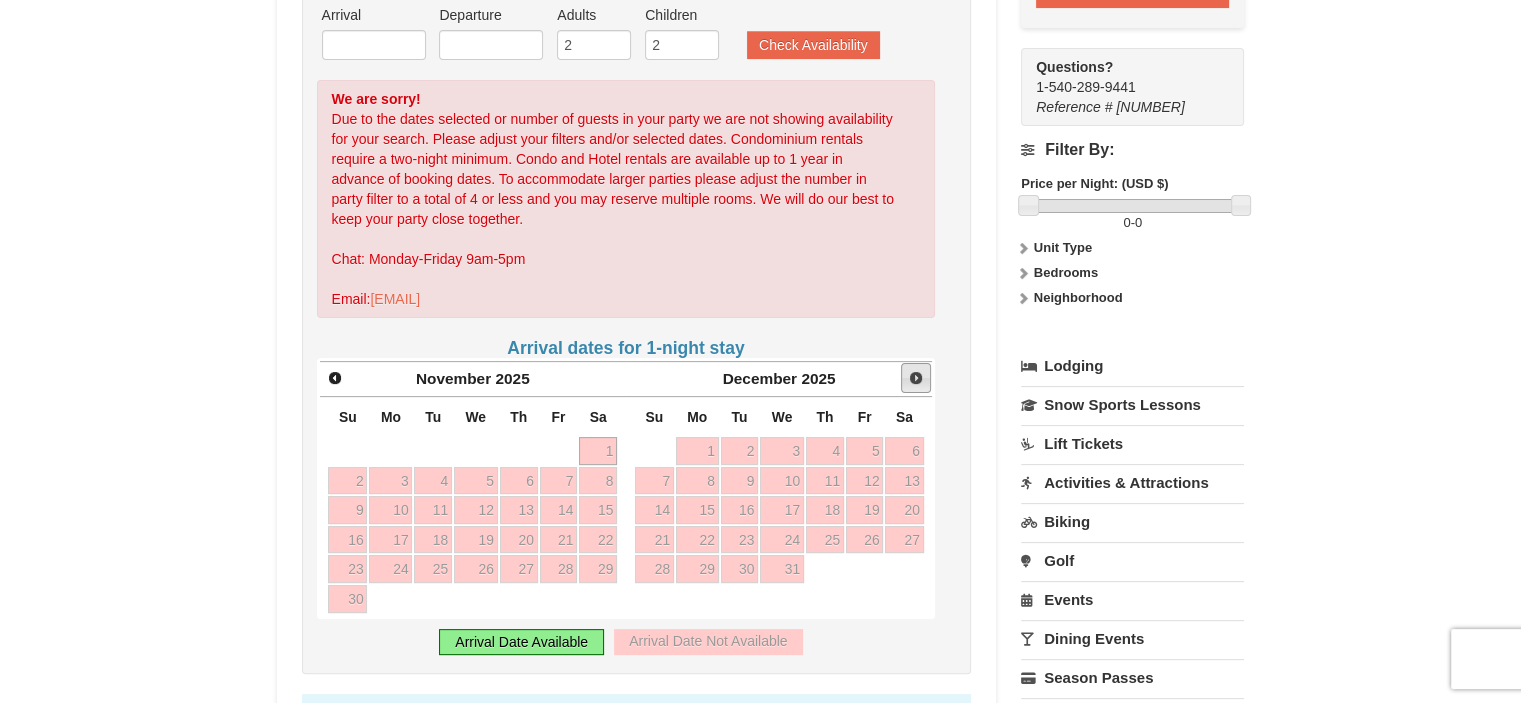 click on "Next" at bounding box center (916, 378) 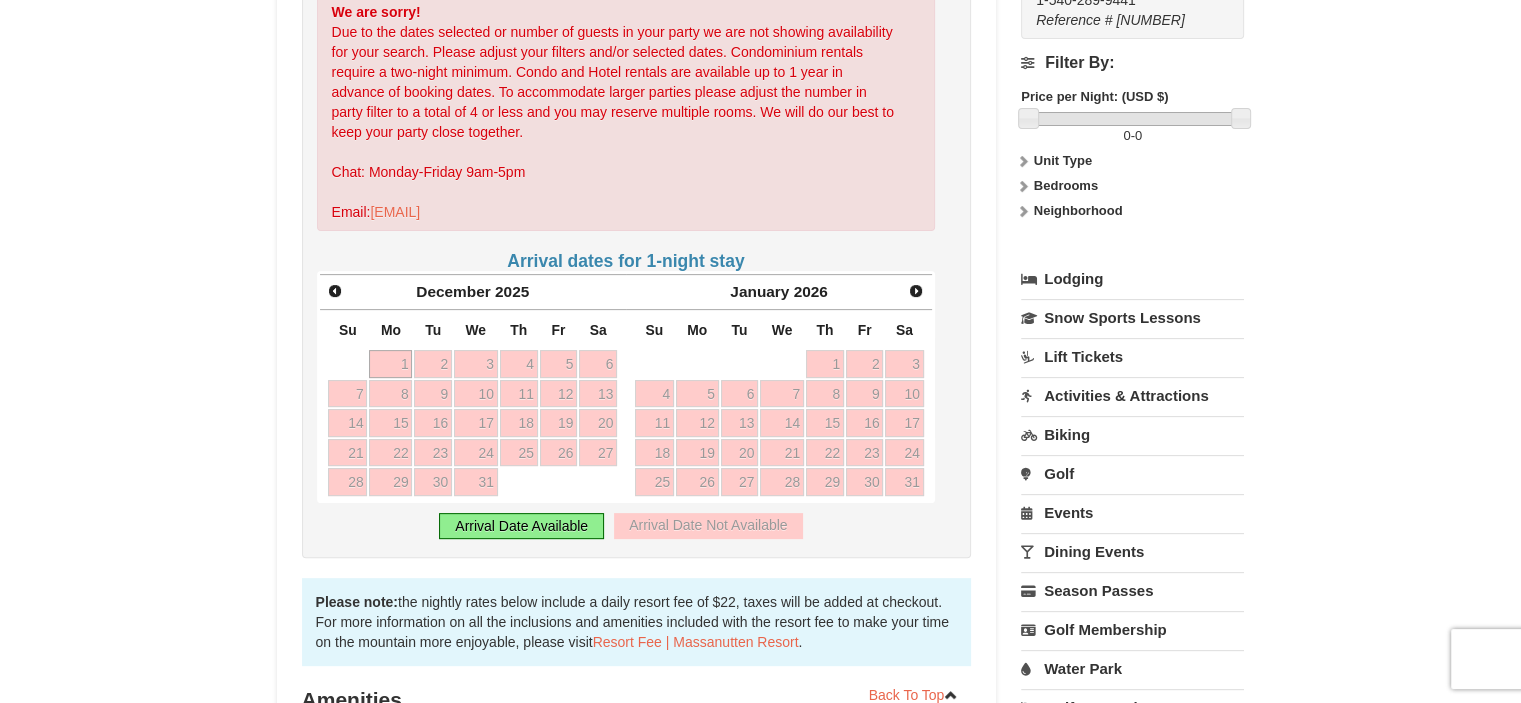 scroll, scrollTop: 598, scrollLeft: 0, axis: vertical 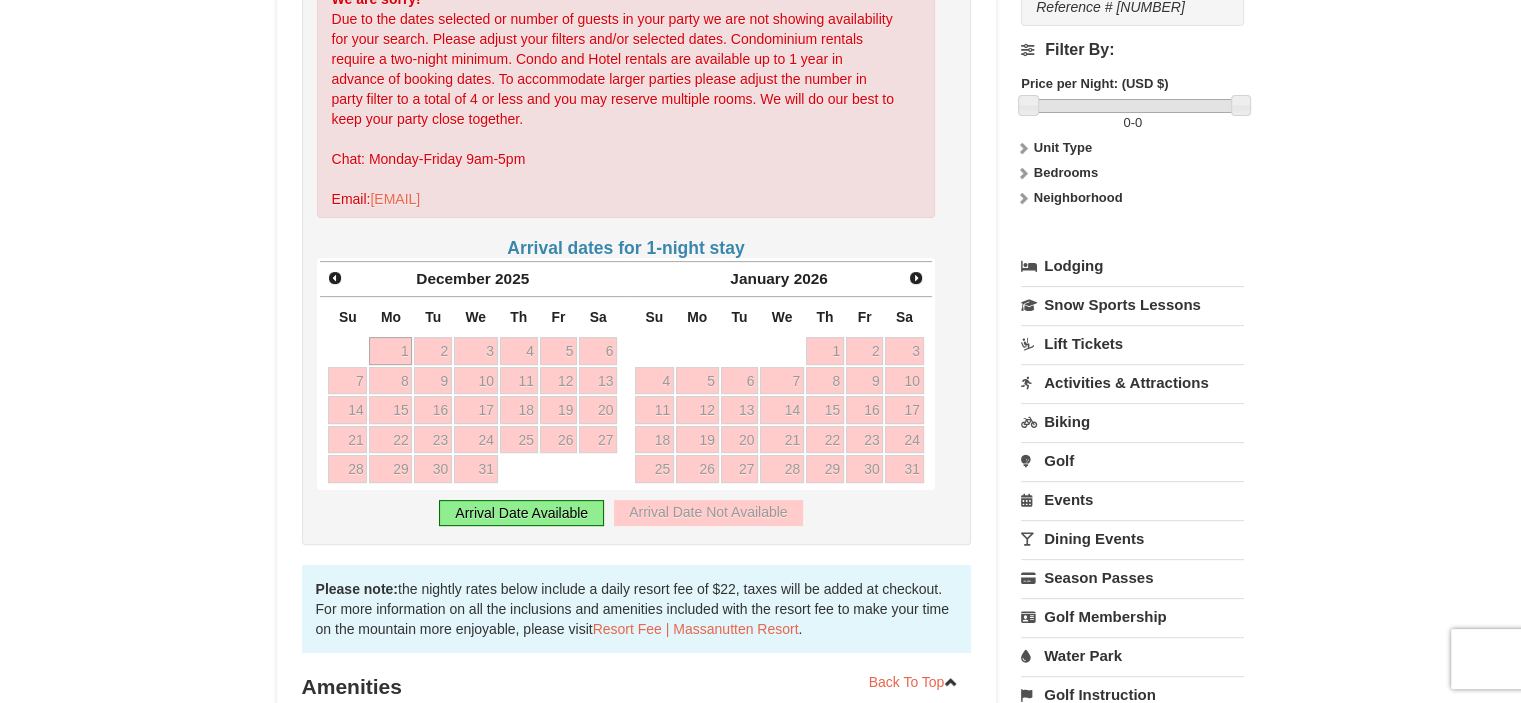 click on "Arrival Date Available" at bounding box center (521, 513) 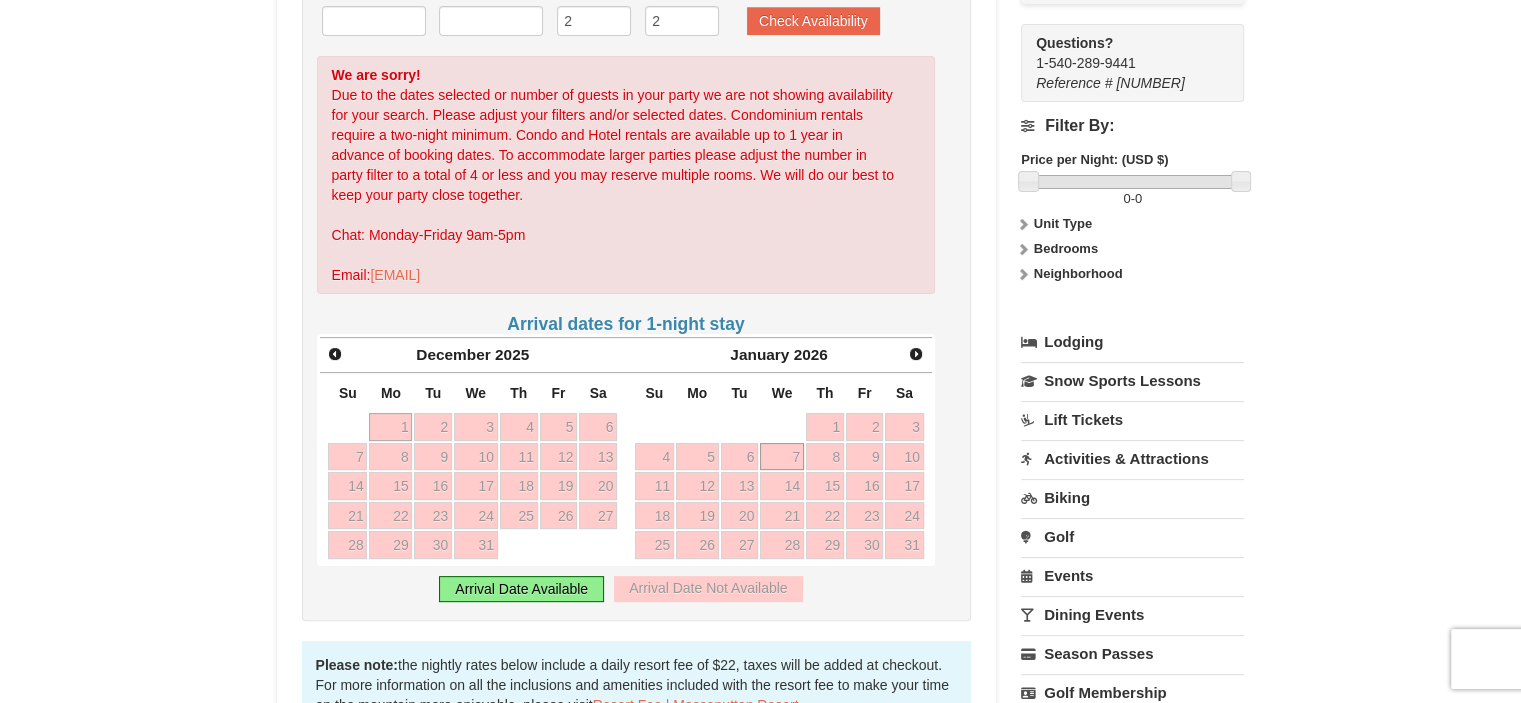 scroll, scrollTop: 498, scrollLeft: 0, axis: vertical 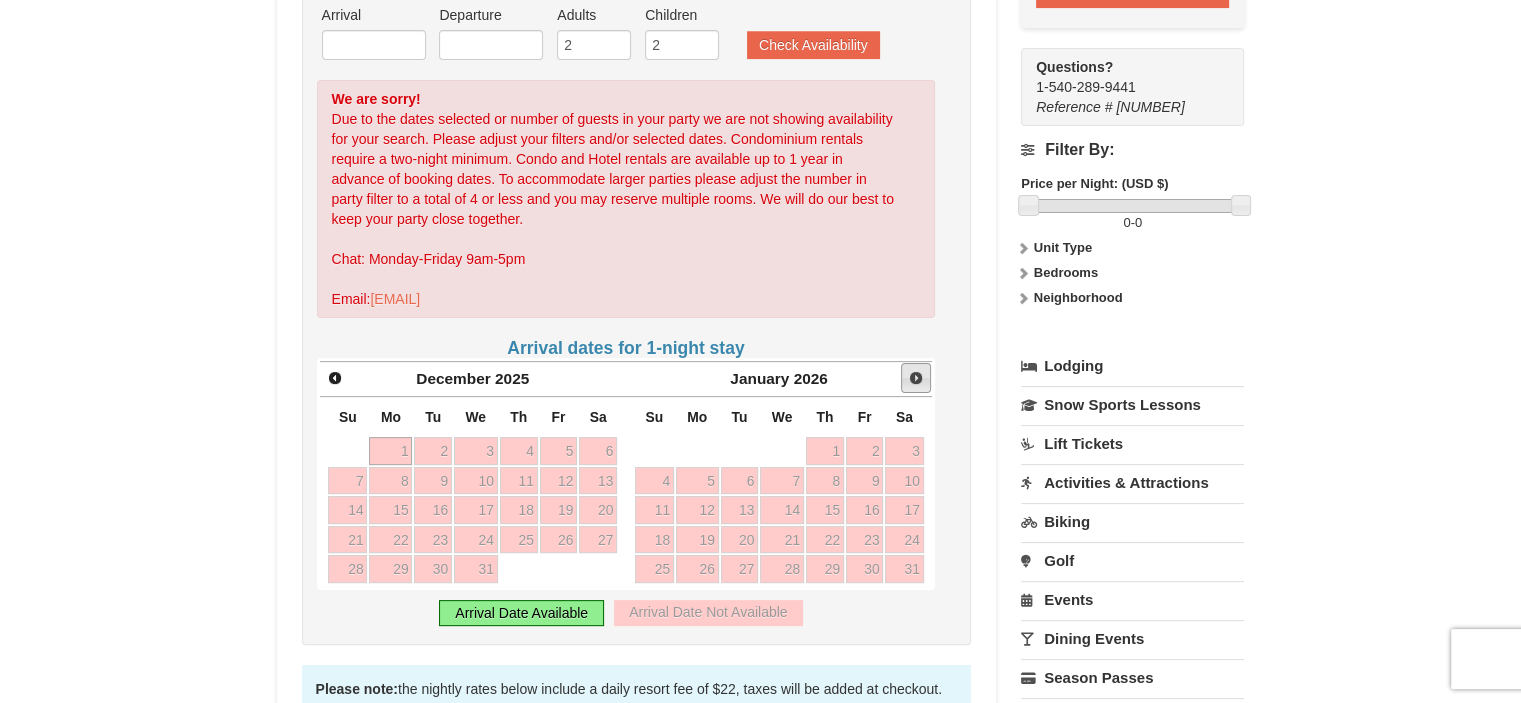 click on "Next" at bounding box center (916, 378) 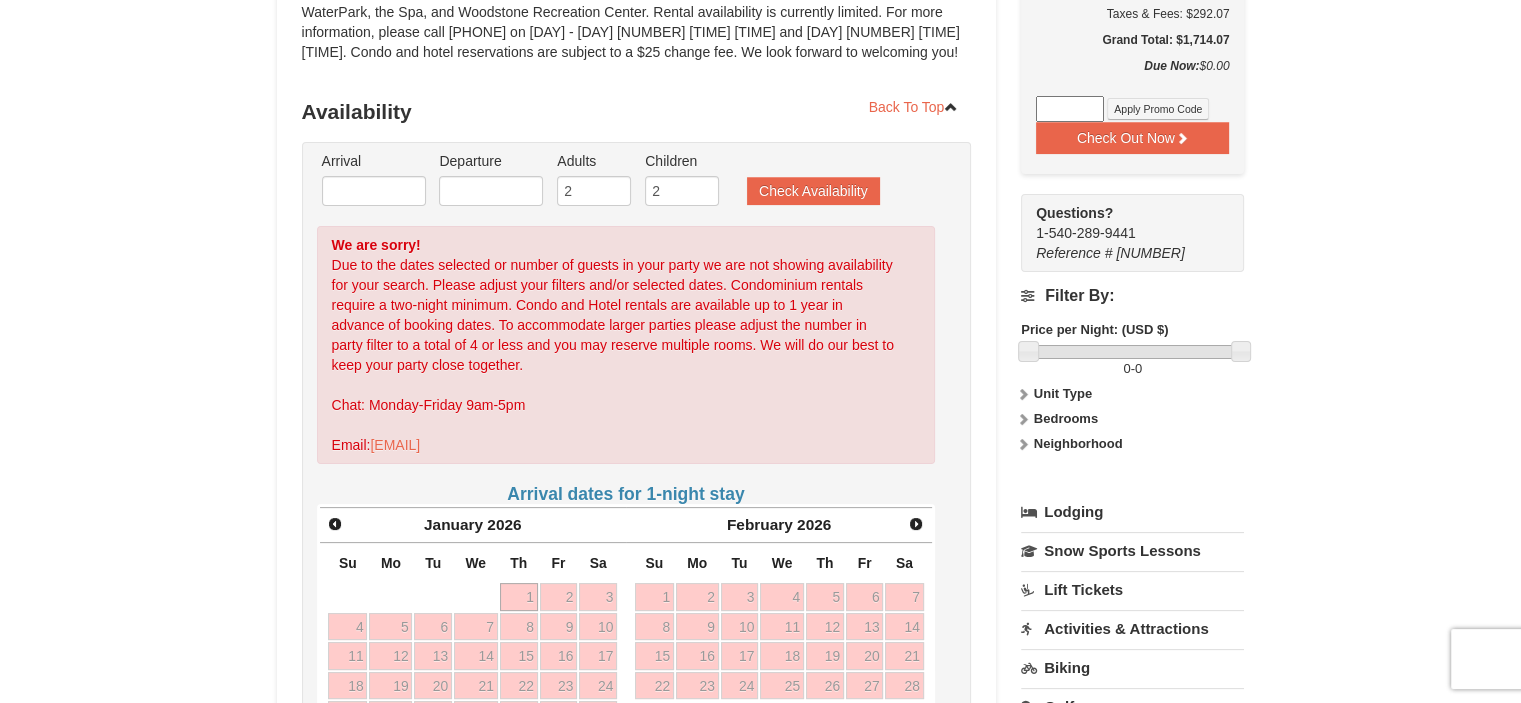 scroll, scrollTop: 198, scrollLeft: 0, axis: vertical 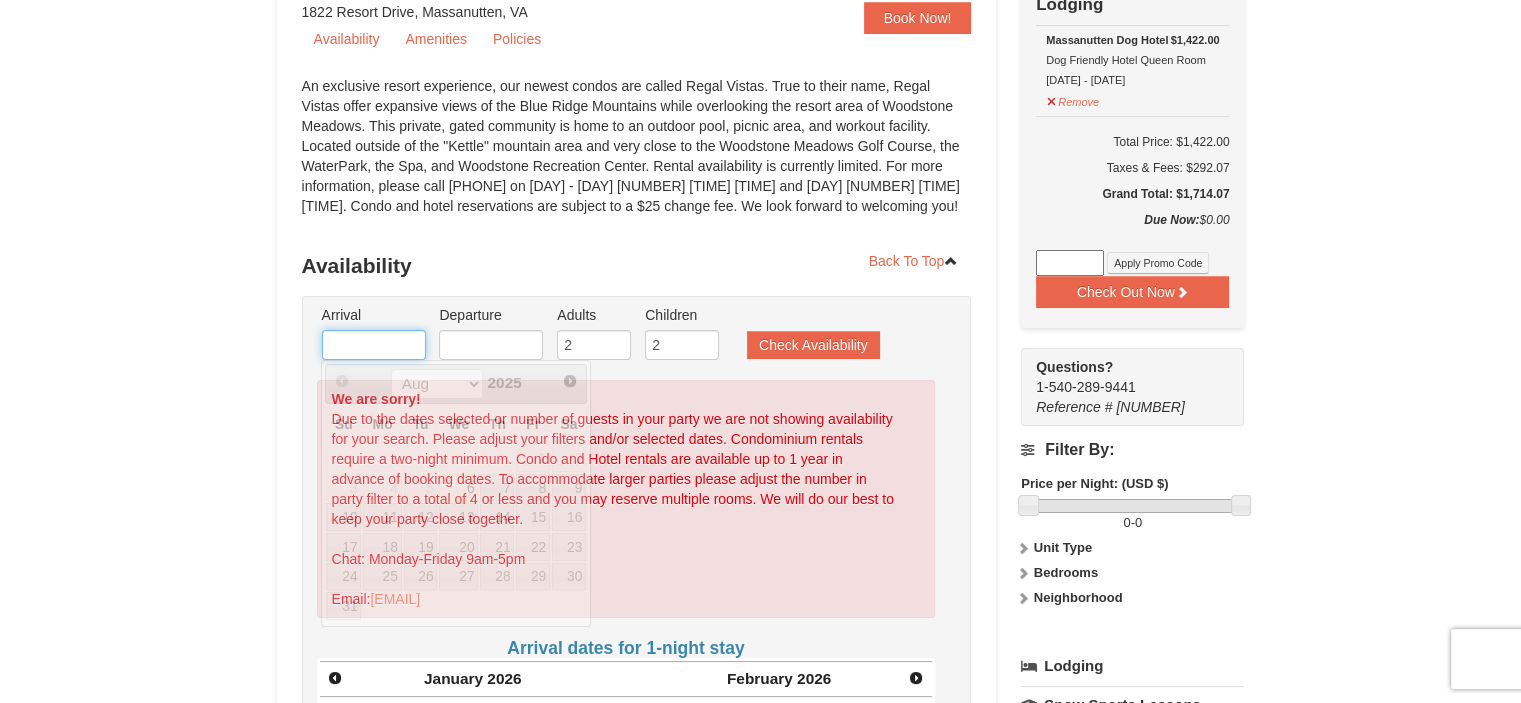 click at bounding box center (374, 345) 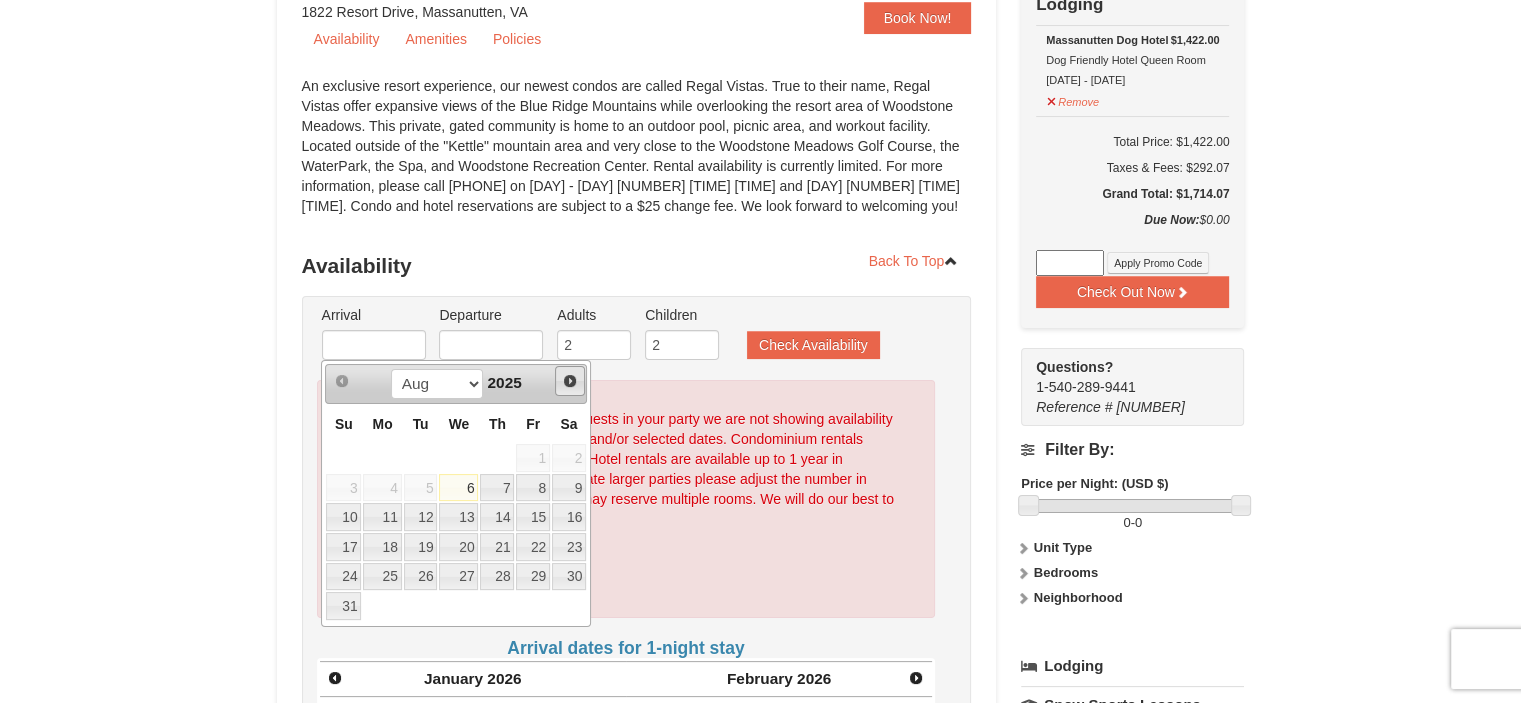 click on "Next" at bounding box center (570, 381) 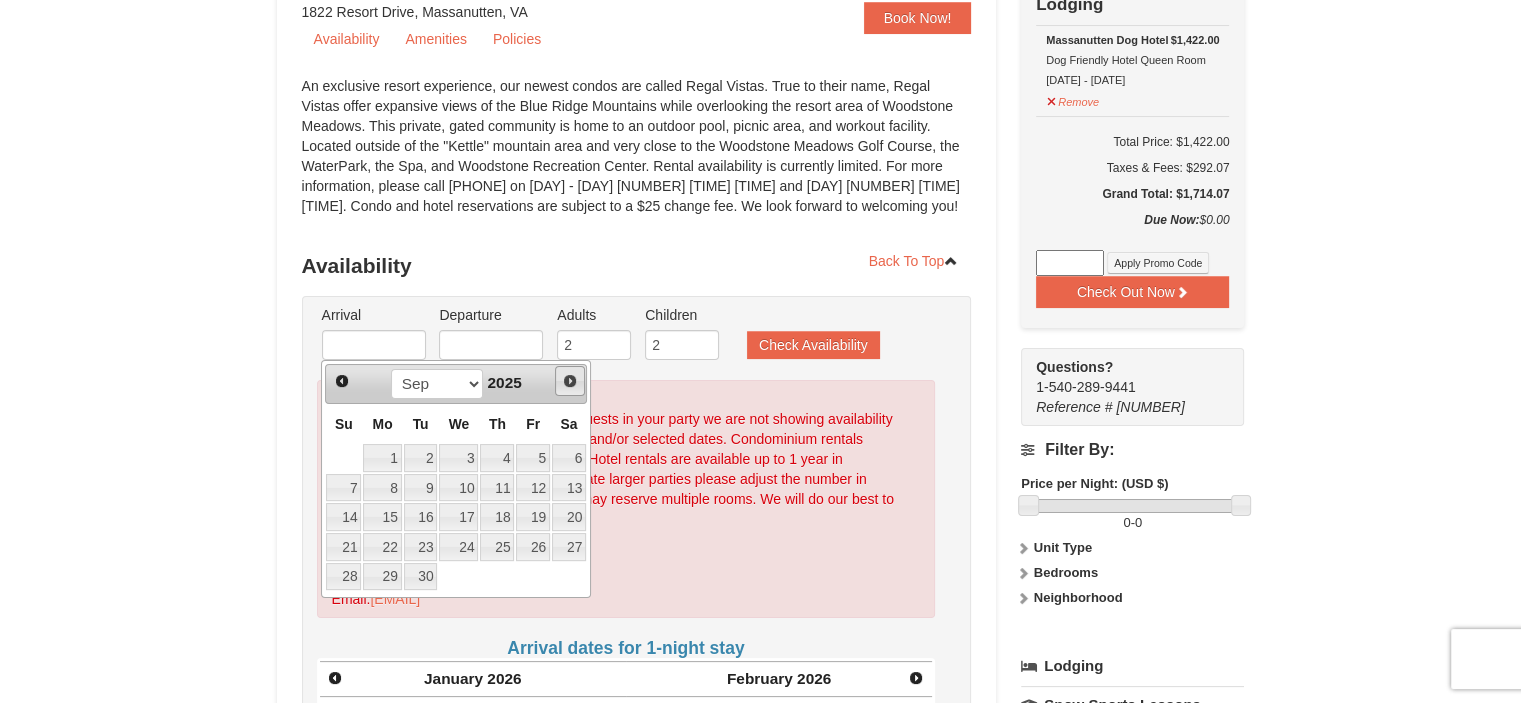 click on "Next" at bounding box center [570, 381] 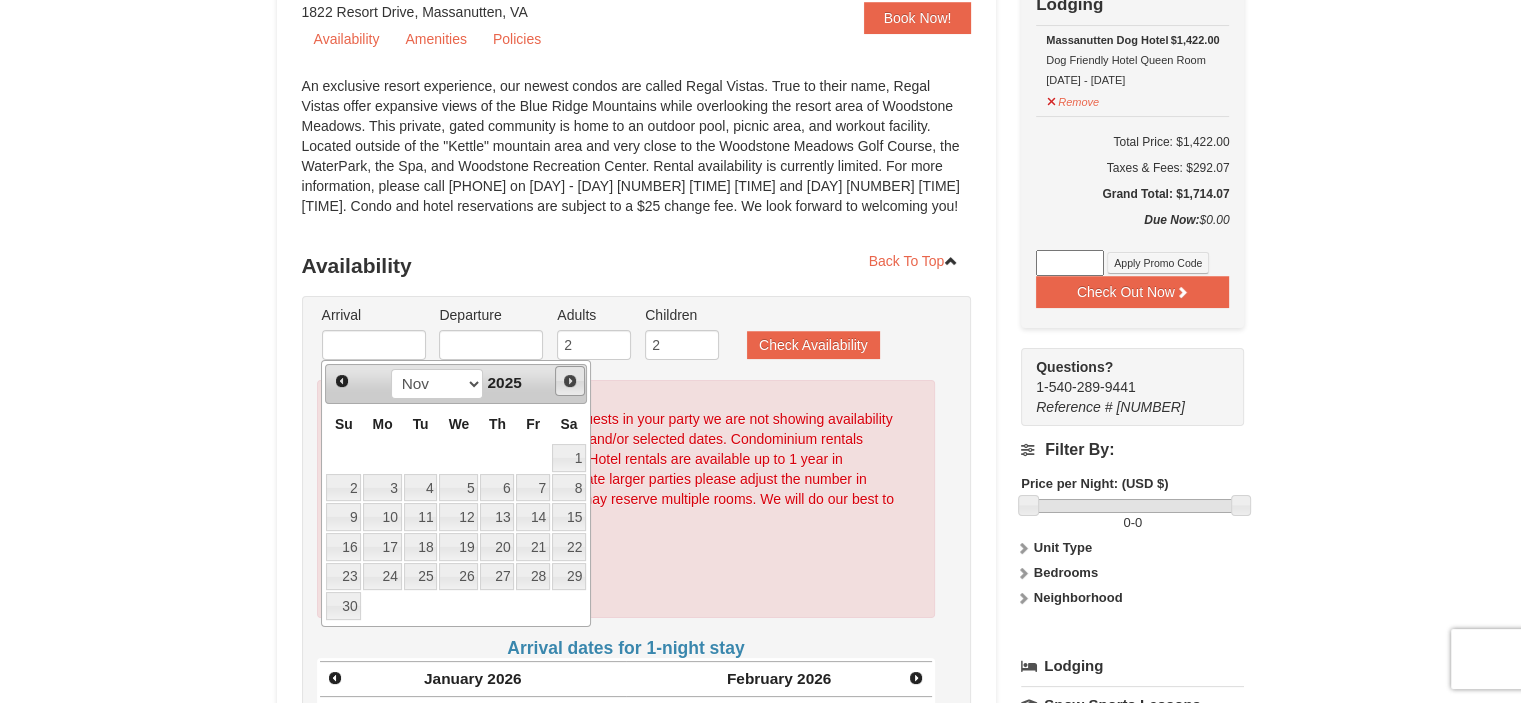 click on "Next" at bounding box center [570, 381] 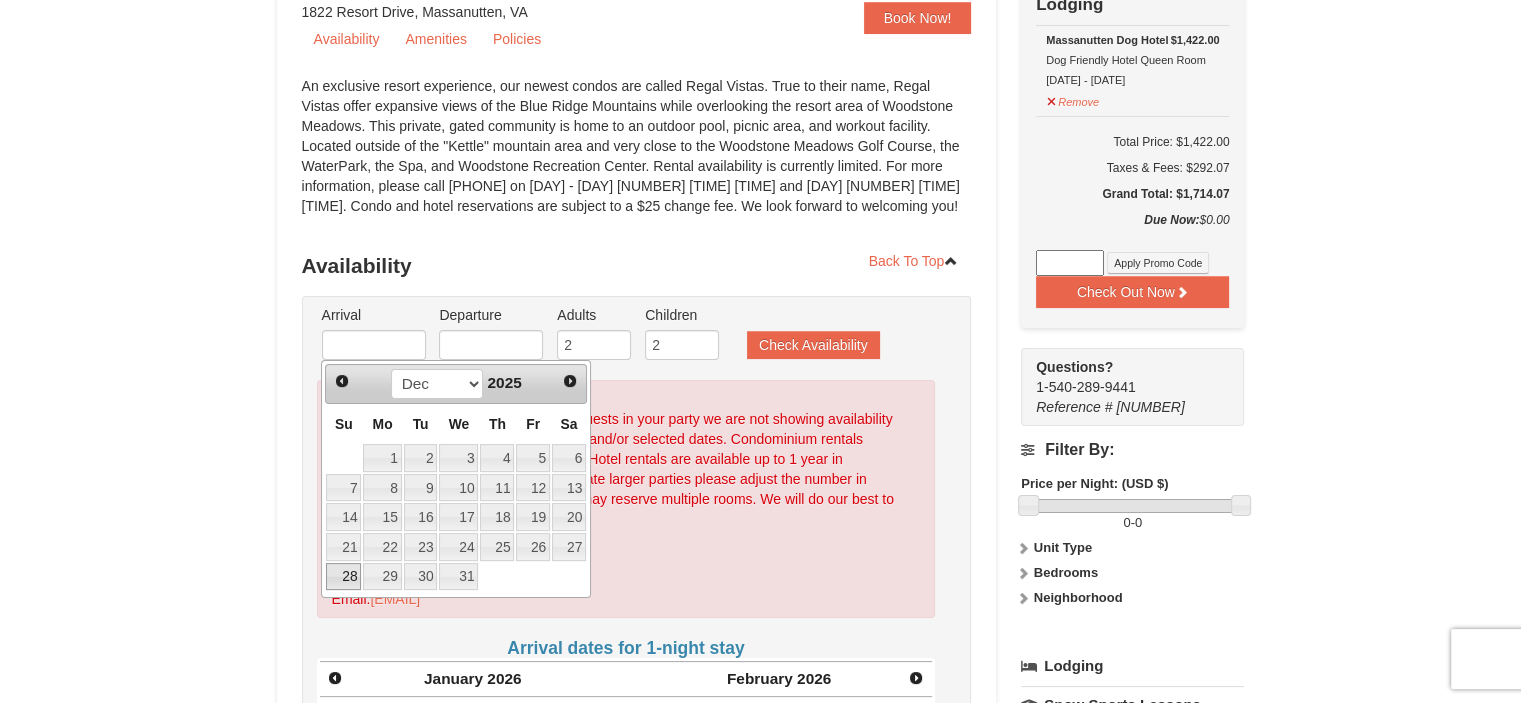 click on "28" at bounding box center [343, 577] 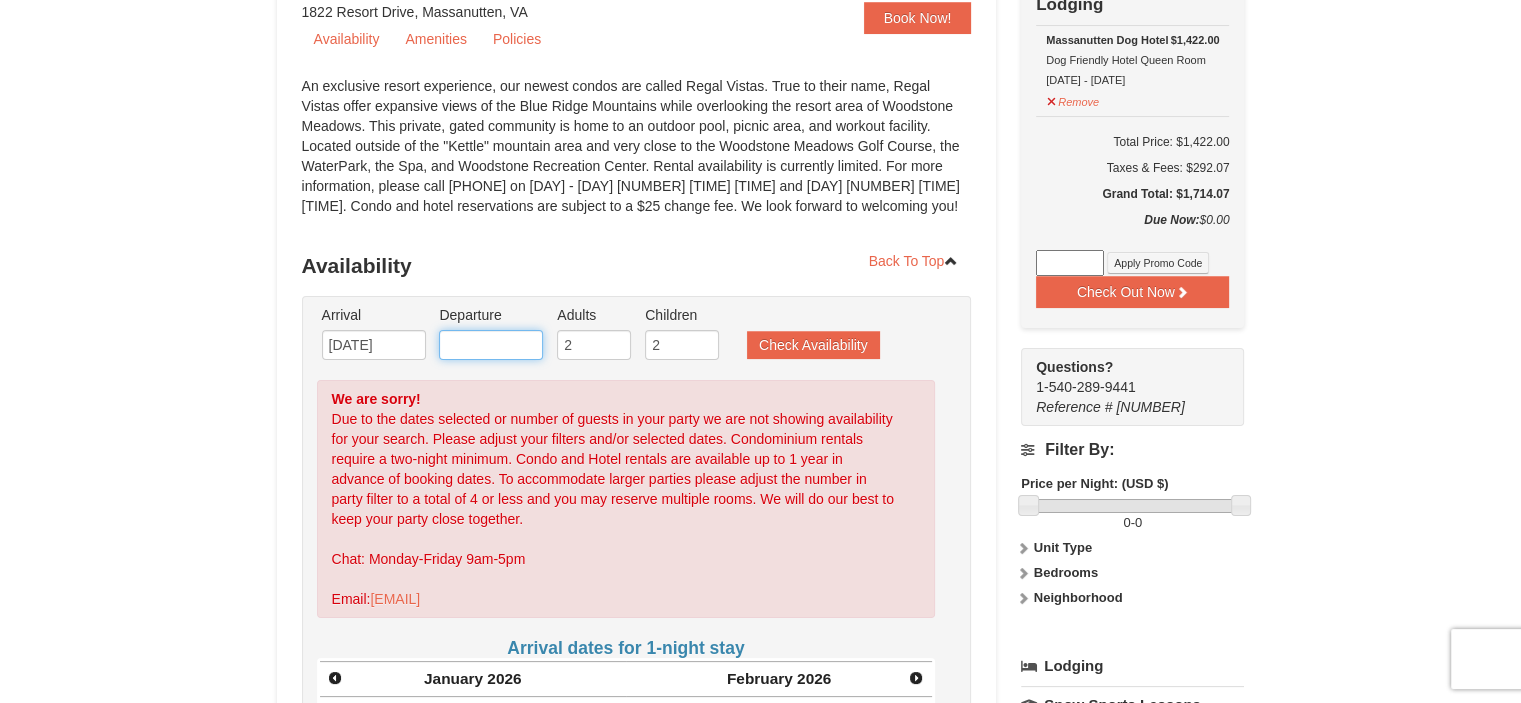 click at bounding box center (491, 345) 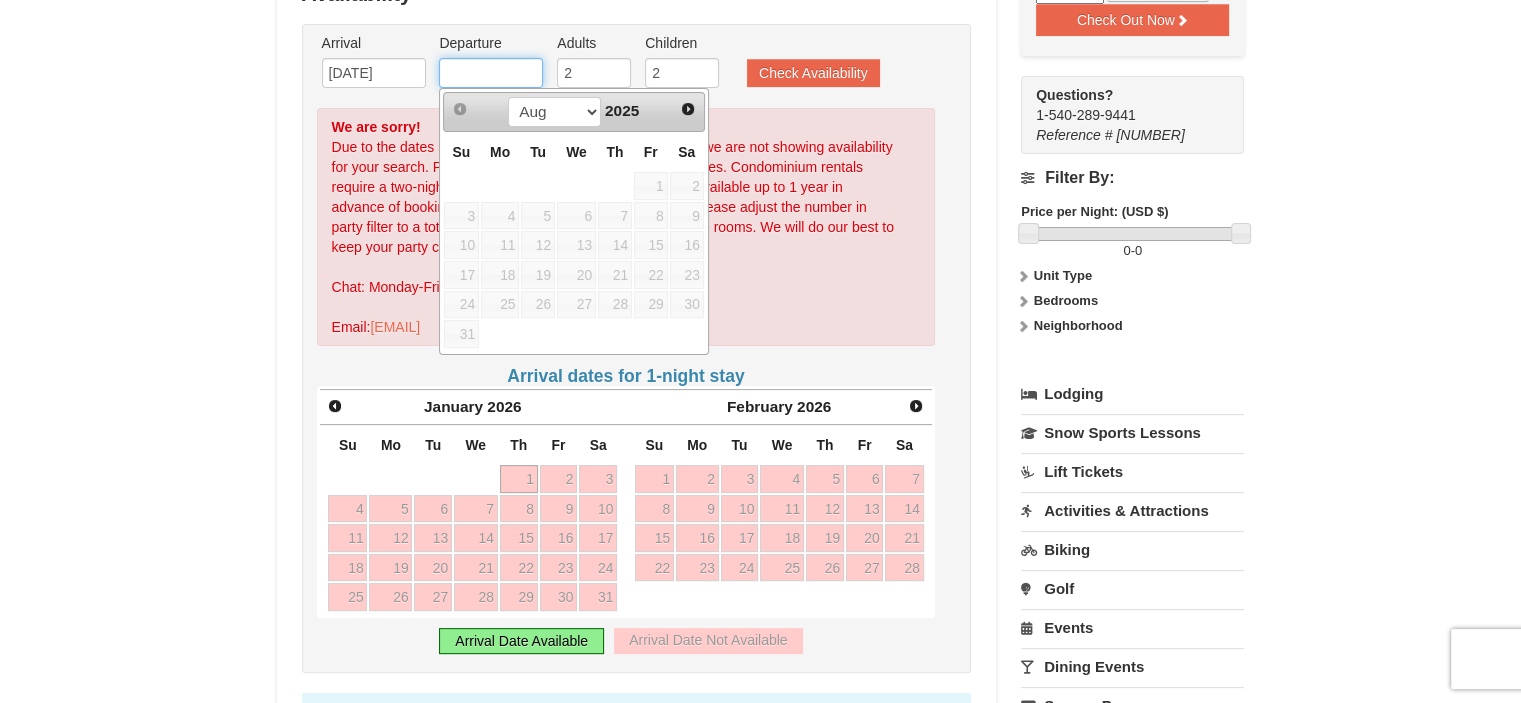 scroll, scrollTop: 198, scrollLeft: 0, axis: vertical 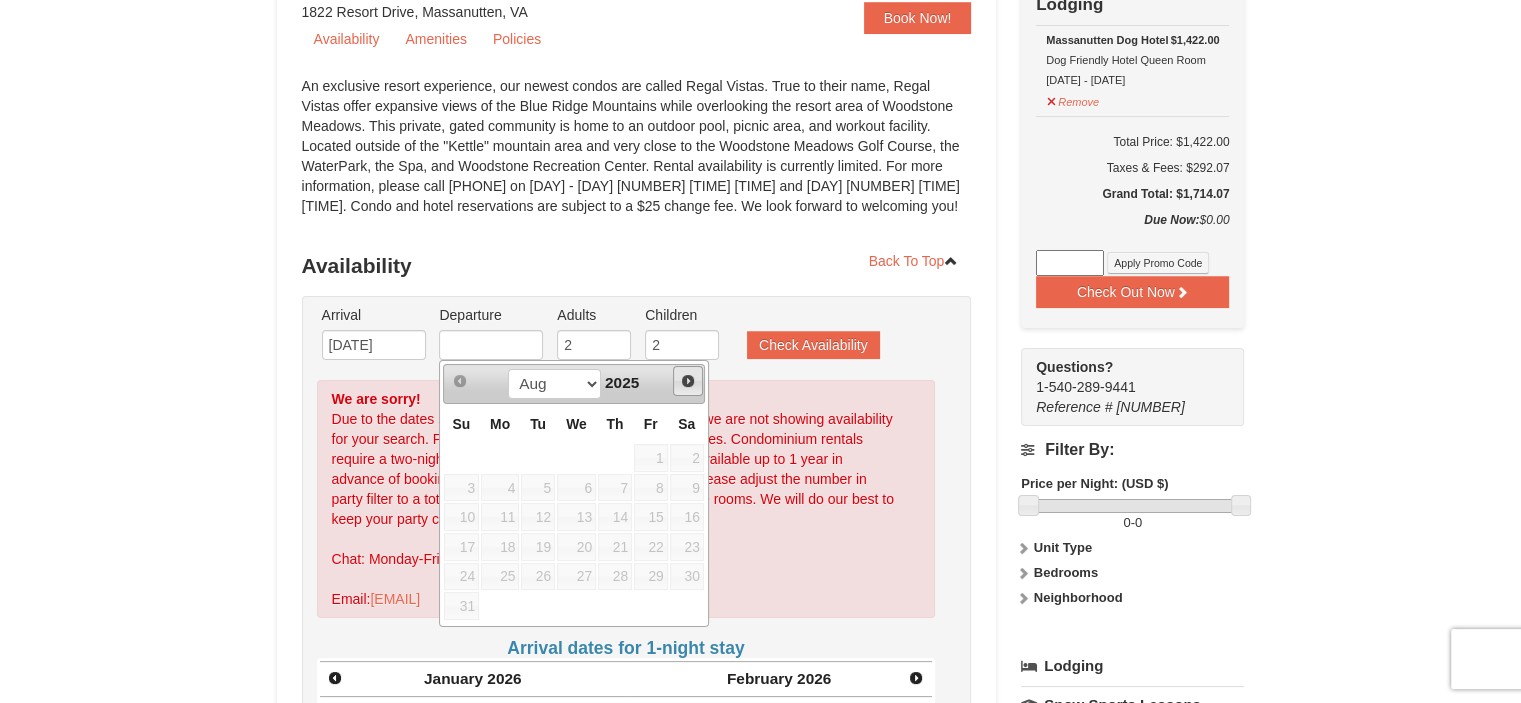 click on "Next" at bounding box center [688, 381] 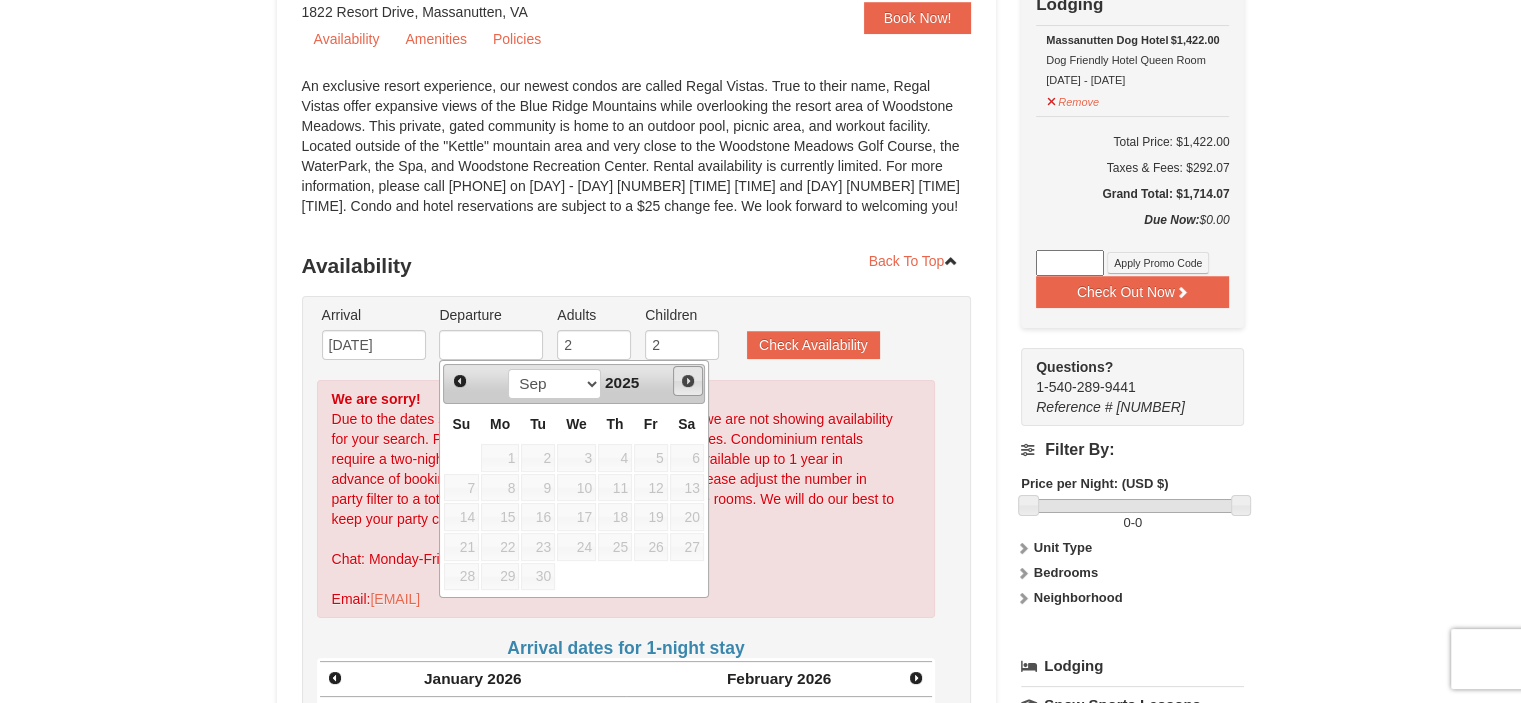 click on "Next" at bounding box center (688, 381) 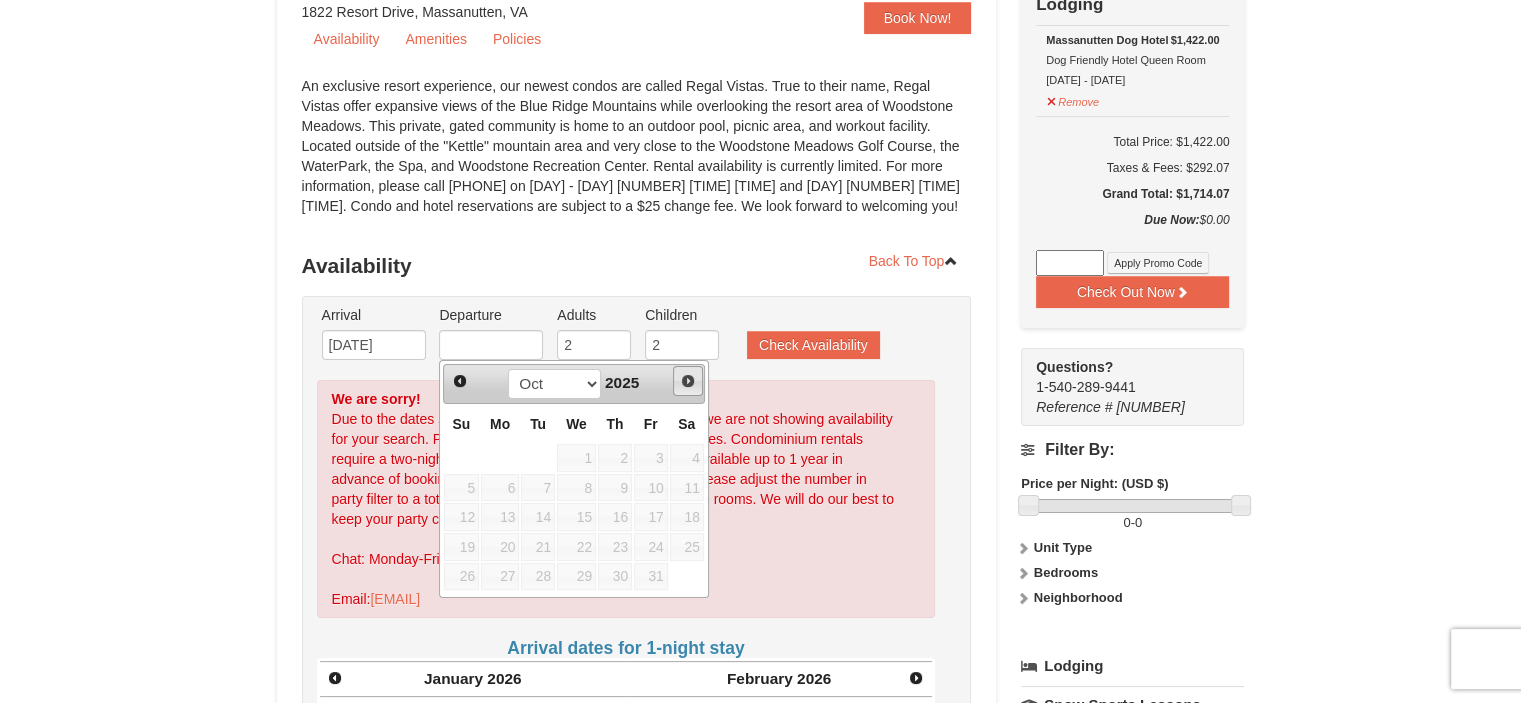 click on "Next" at bounding box center (688, 381) 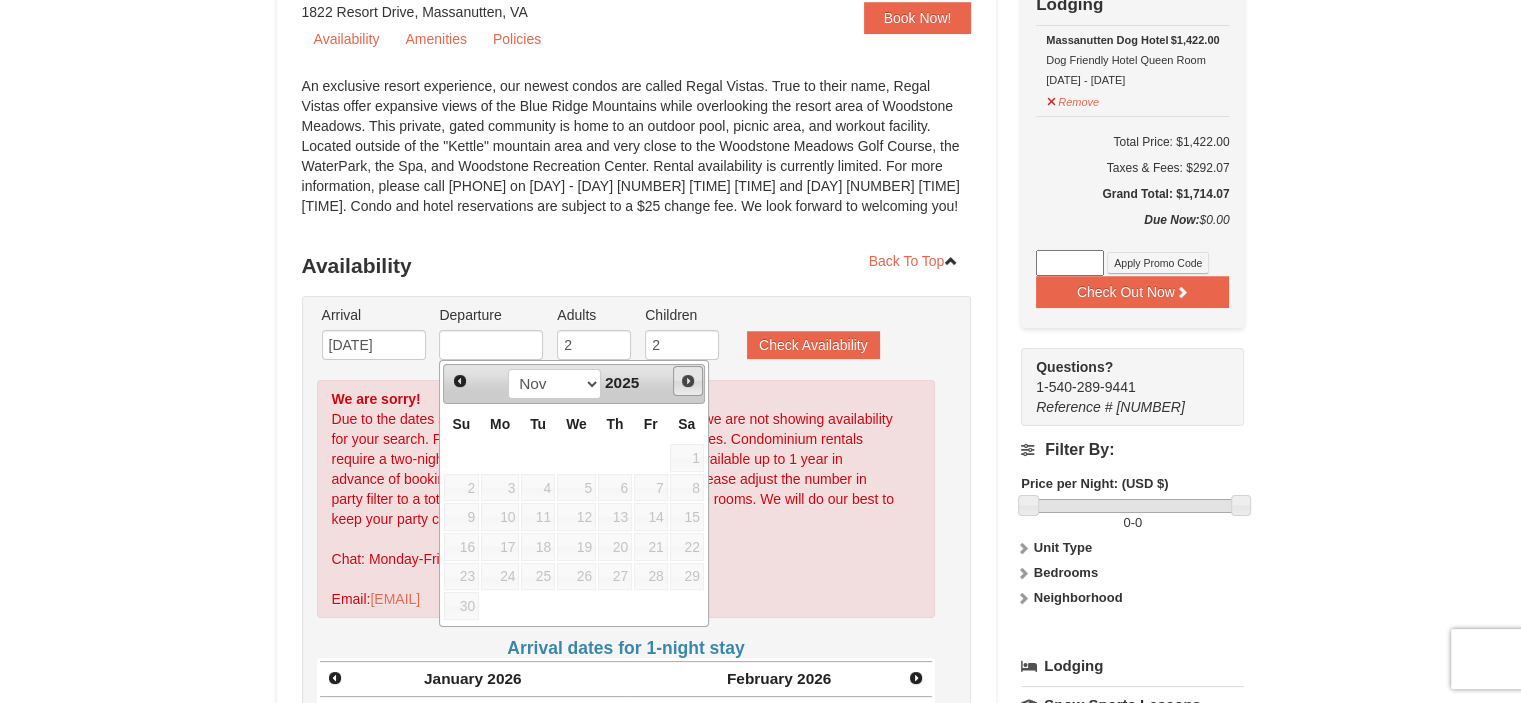 click on "Next" at bounding box center (688, 381) 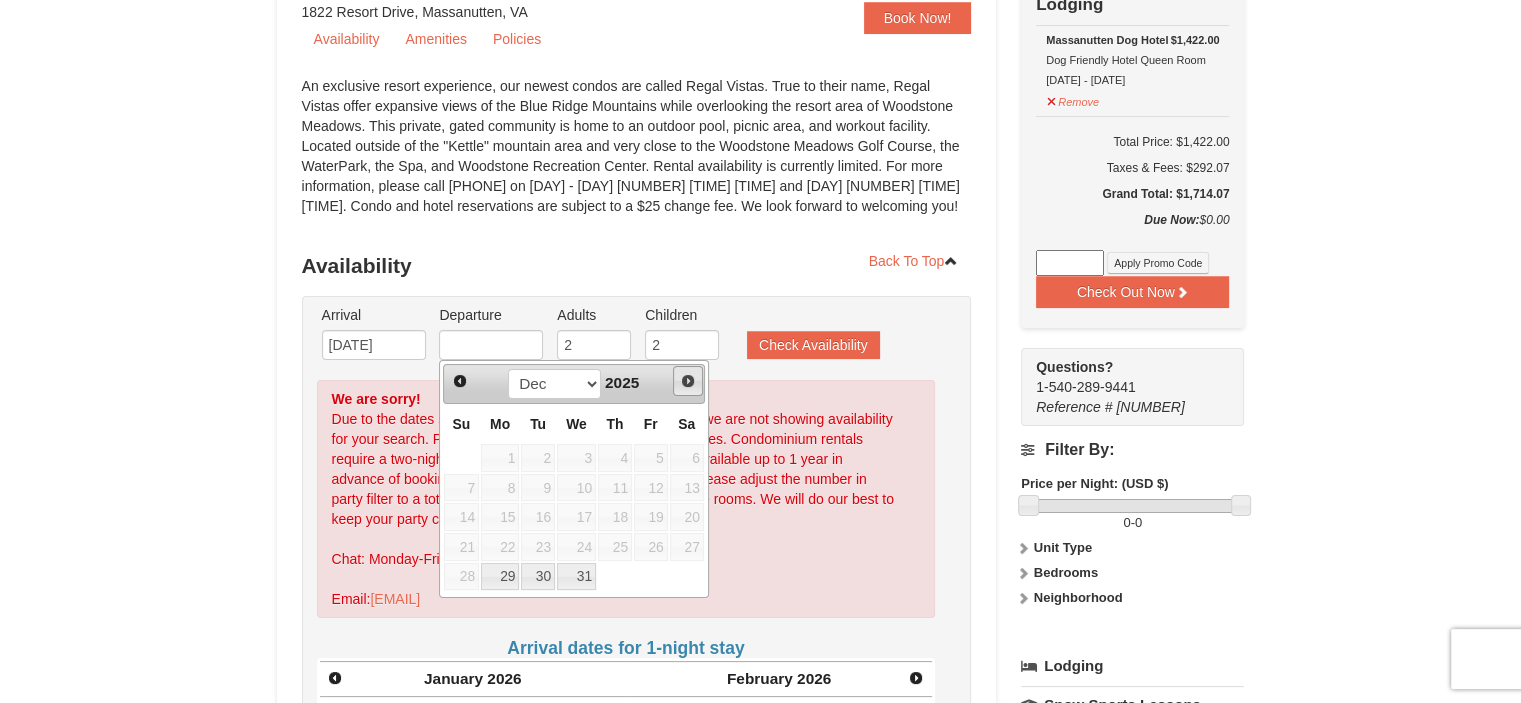 click on "Next" at bounding box center [688, 381] 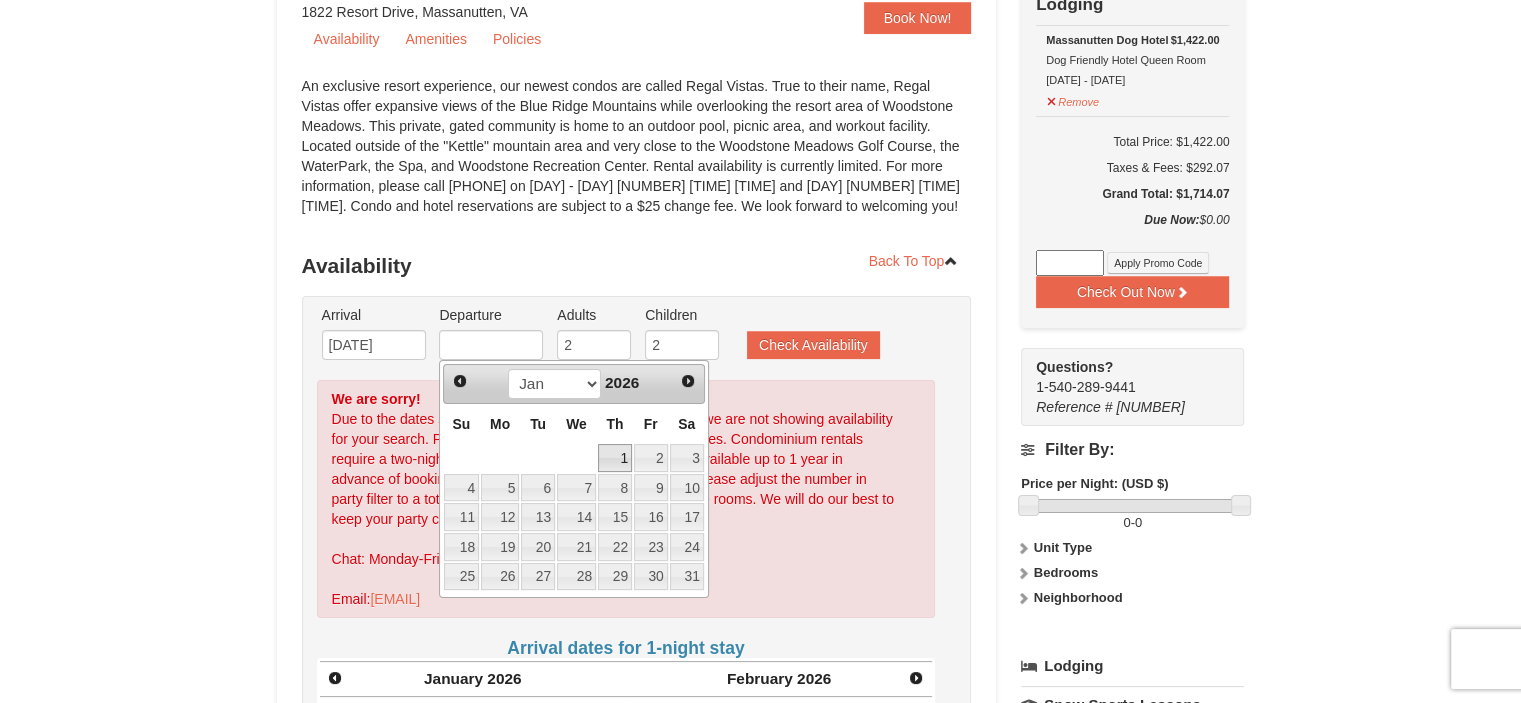 click on "1" at bounding box center (615, 458) 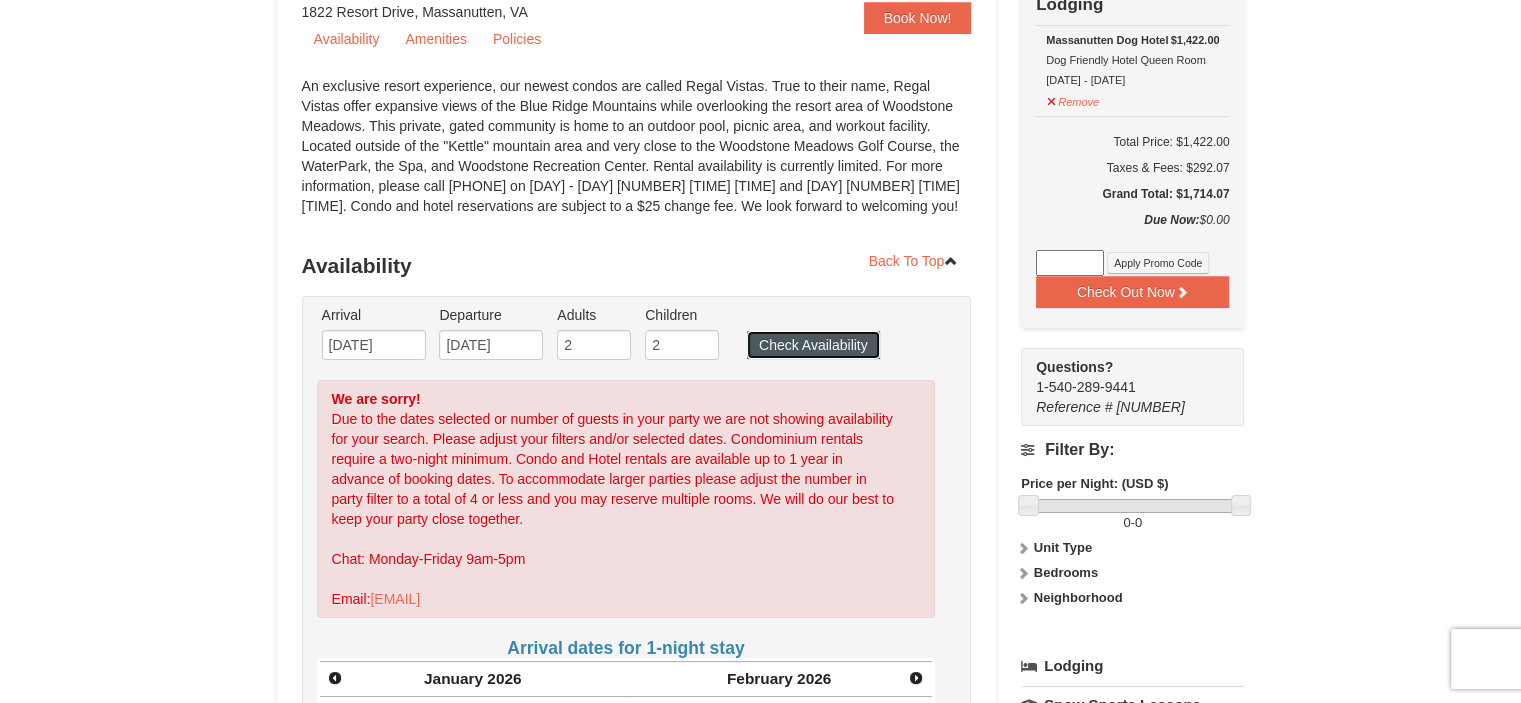 click on "Check Availability" at bounding box center (813, 345) 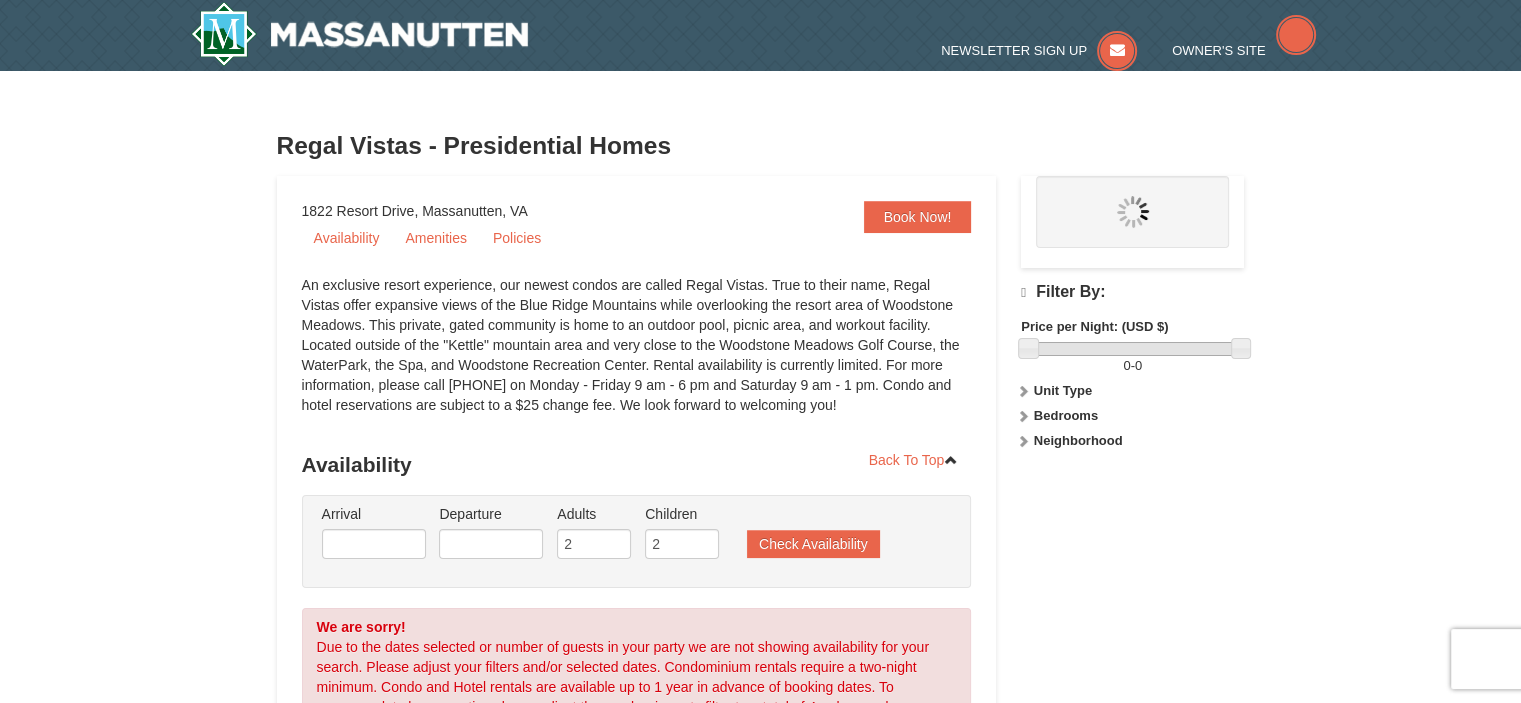 scroll, scrollTop: 445, scrollLeft: 0, axis: vertical 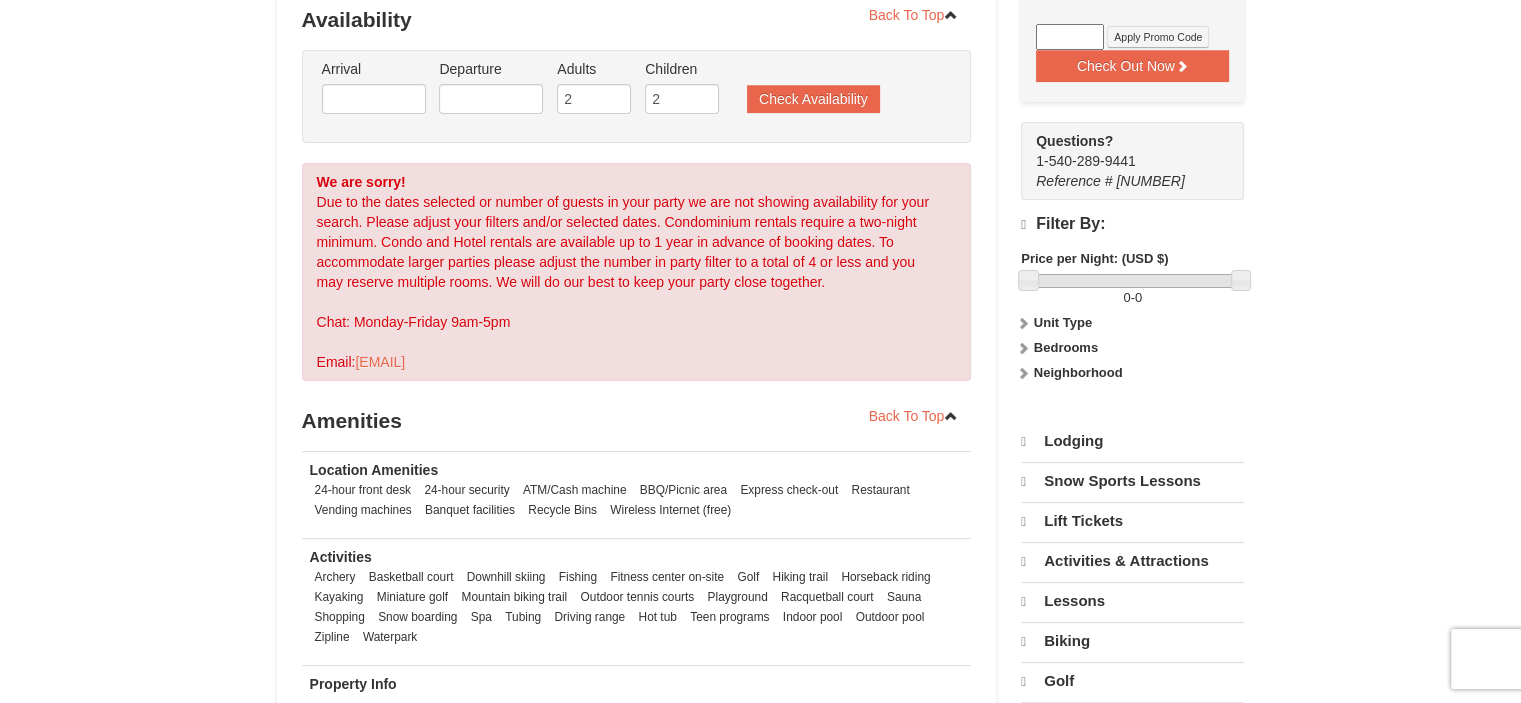 select on "8" 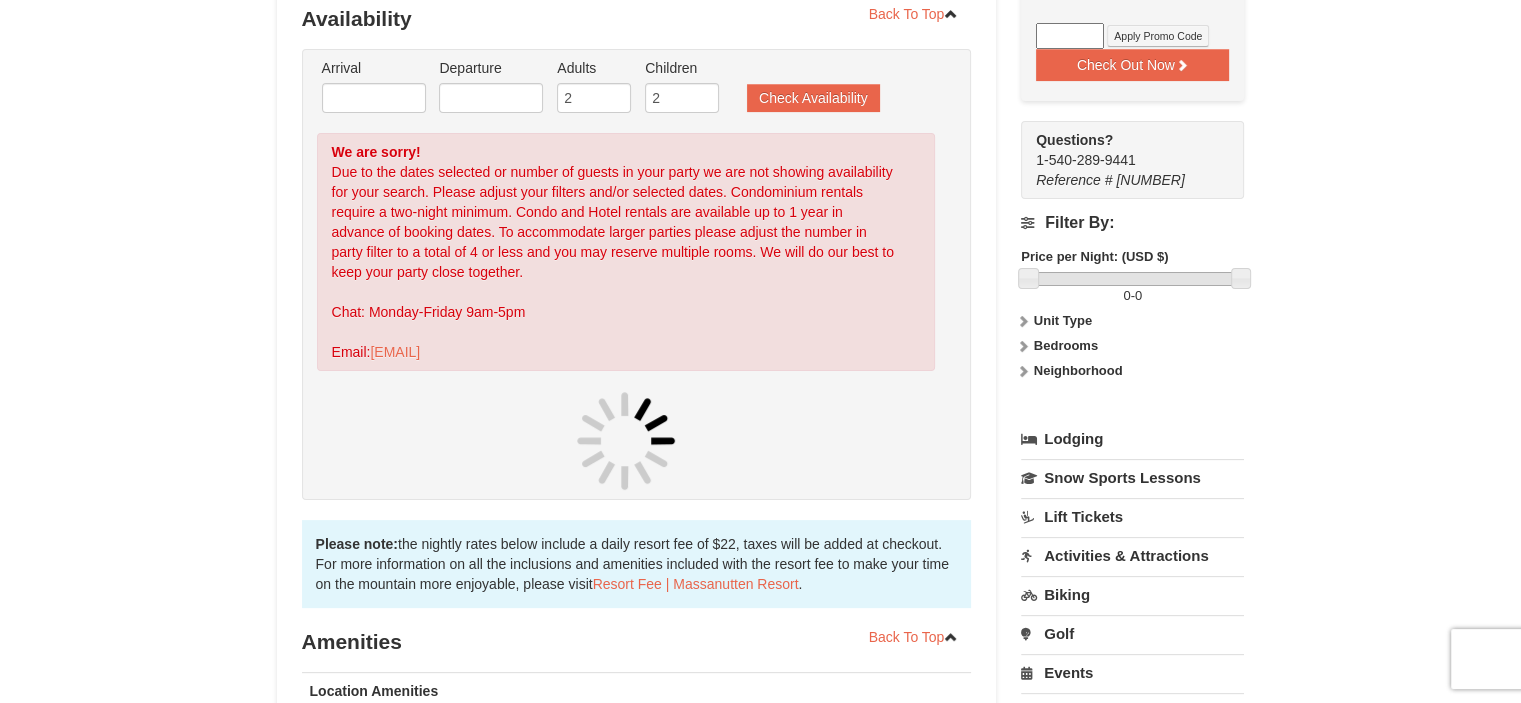 scroll, scrollTop: 444, scrollLeft: 0, axis: vertical 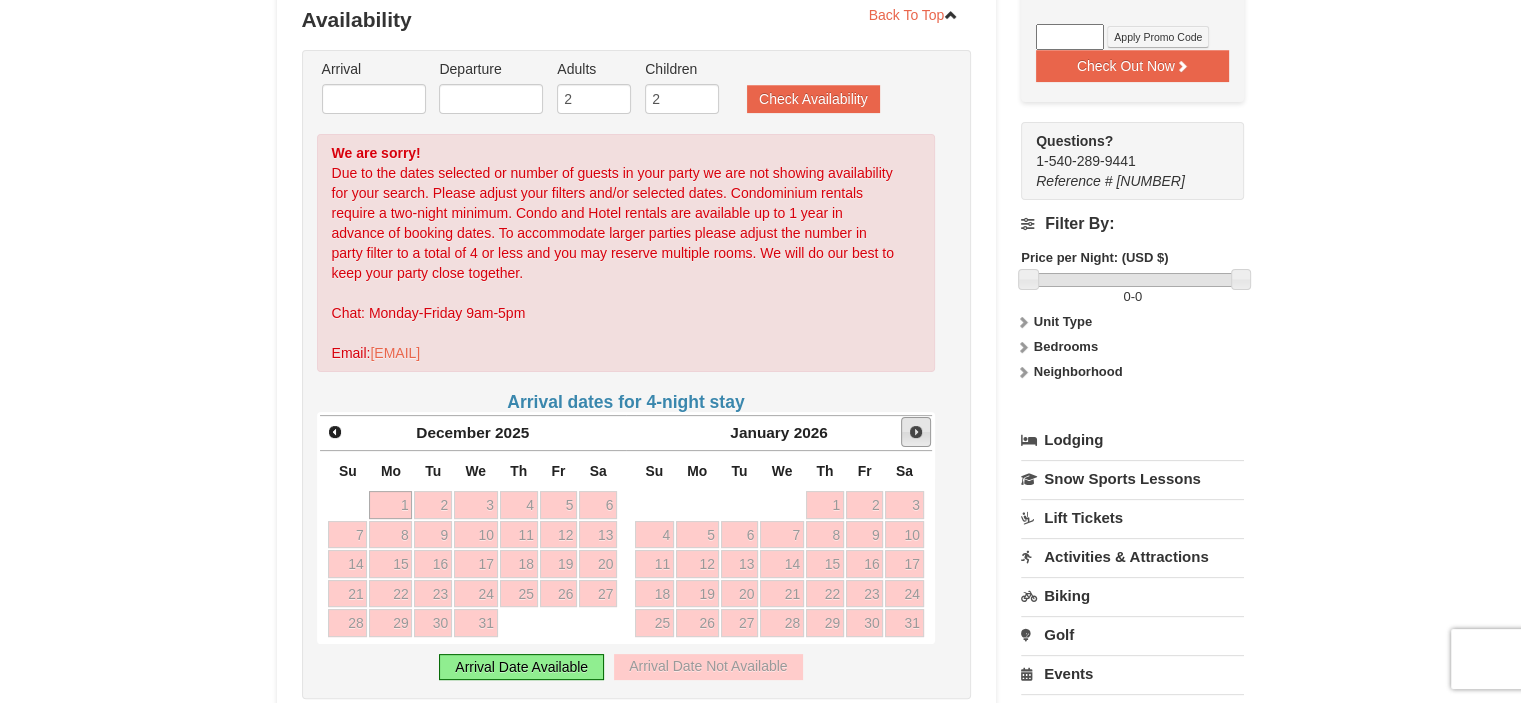click on "Next" at bounding box center [916, 432] 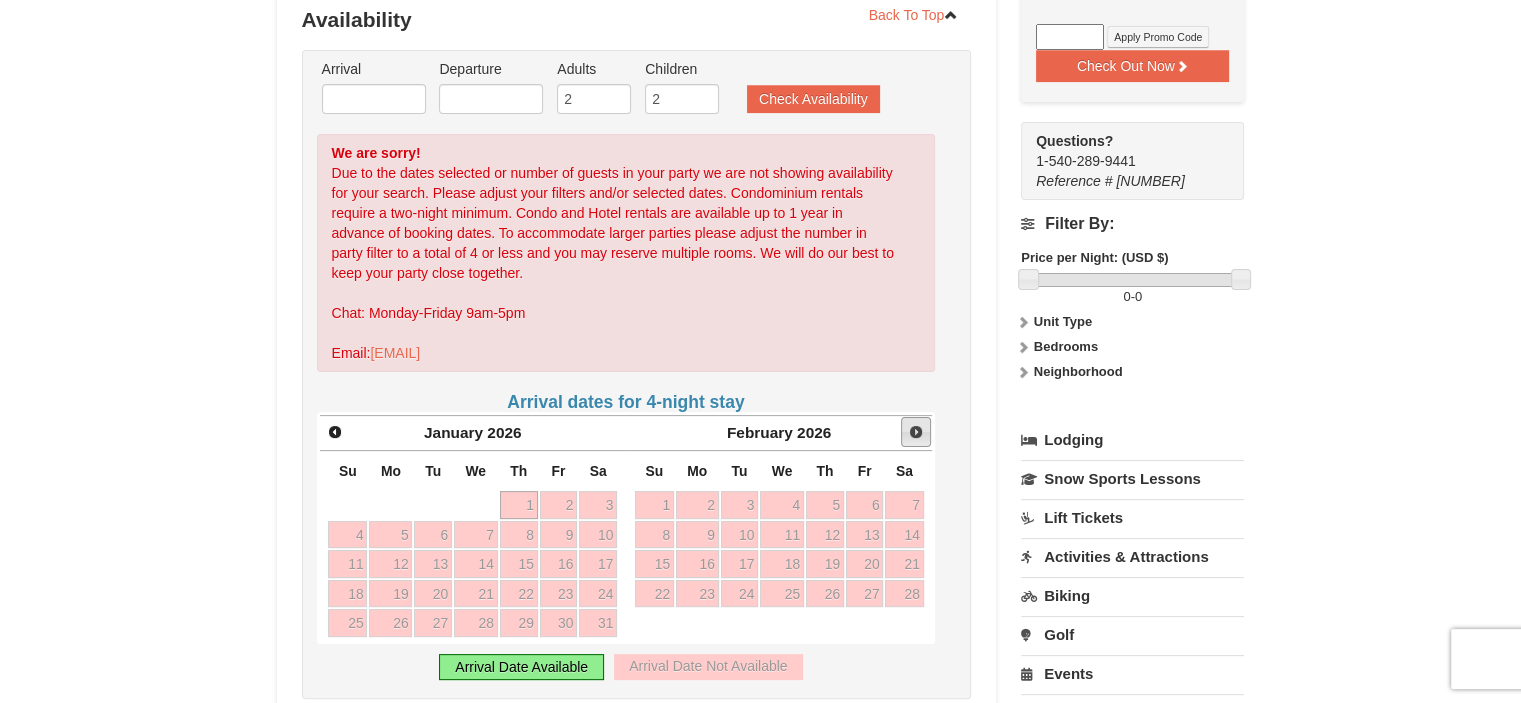 click on "Next" at bounding box center (916, 432) 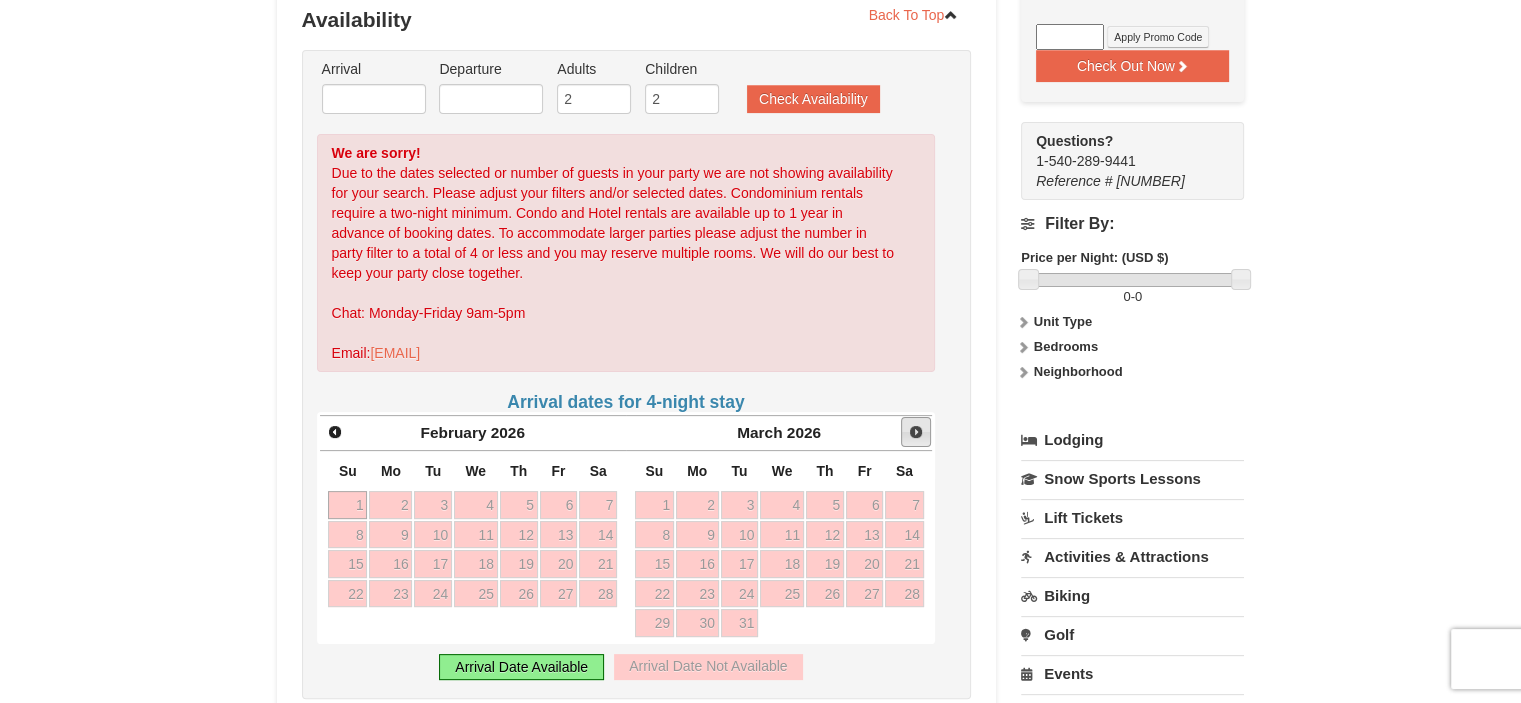 click on "Next" at bounding box center (916, 432) 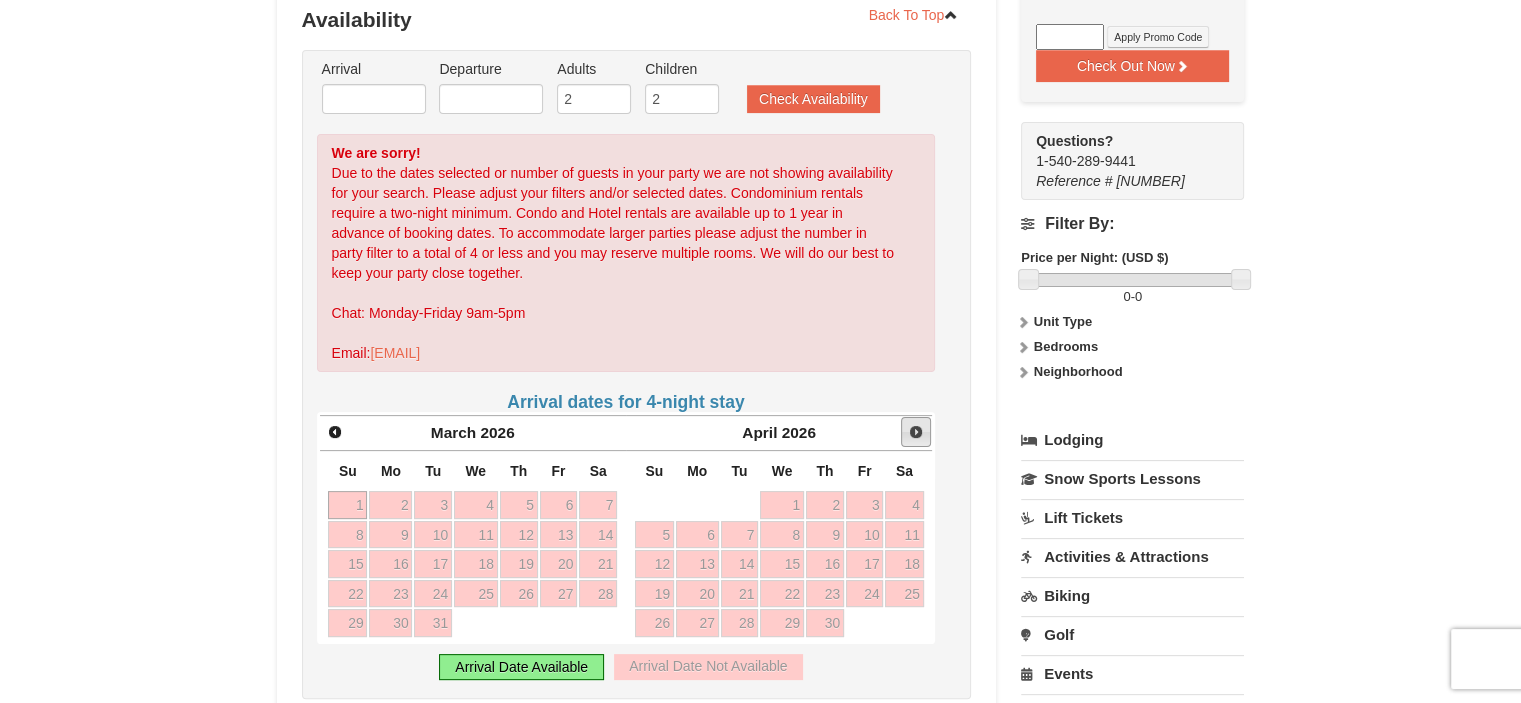 click on "Next" at bounding box center (916, 432) 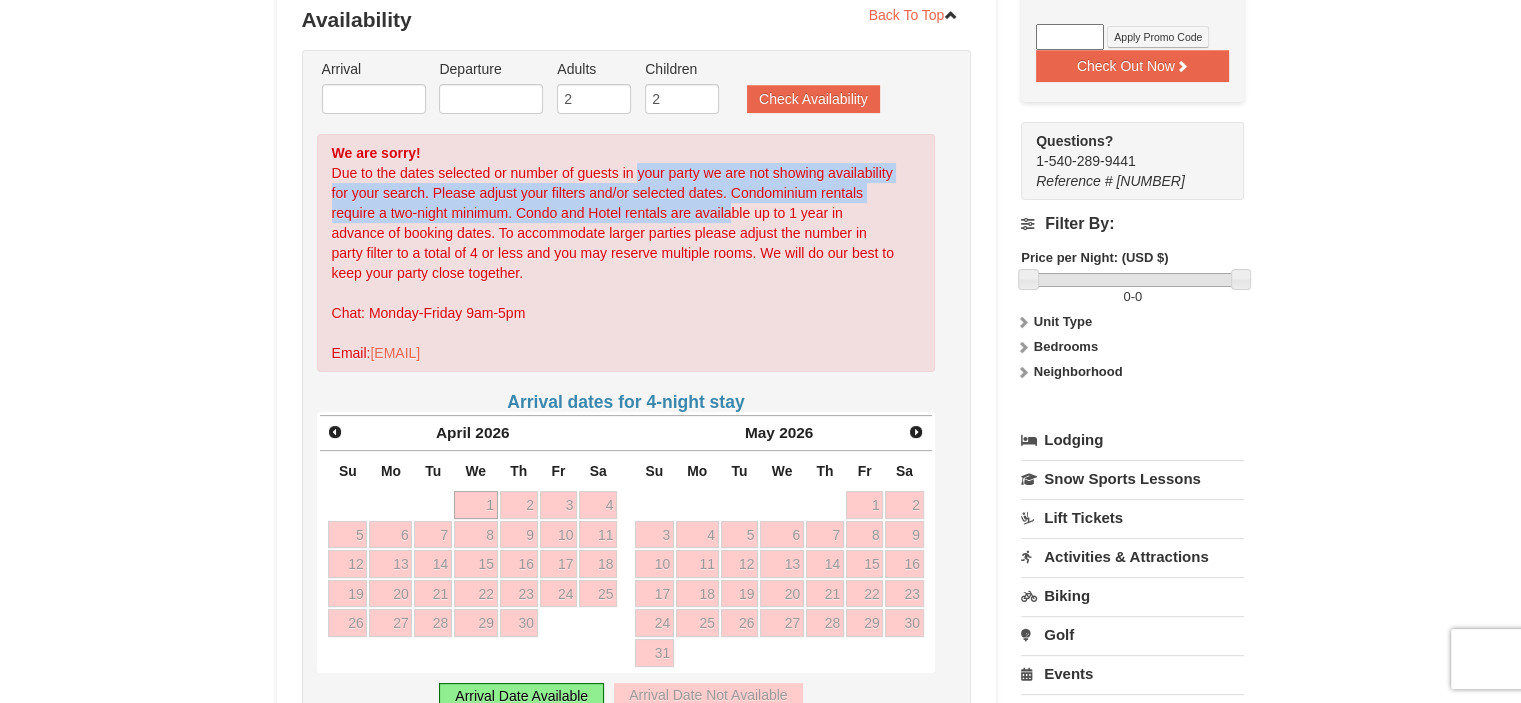 drag, startPoint x: 636, startPoint y: 179, endPoint x: 730, endPoint y: 207, distance: 98.0816 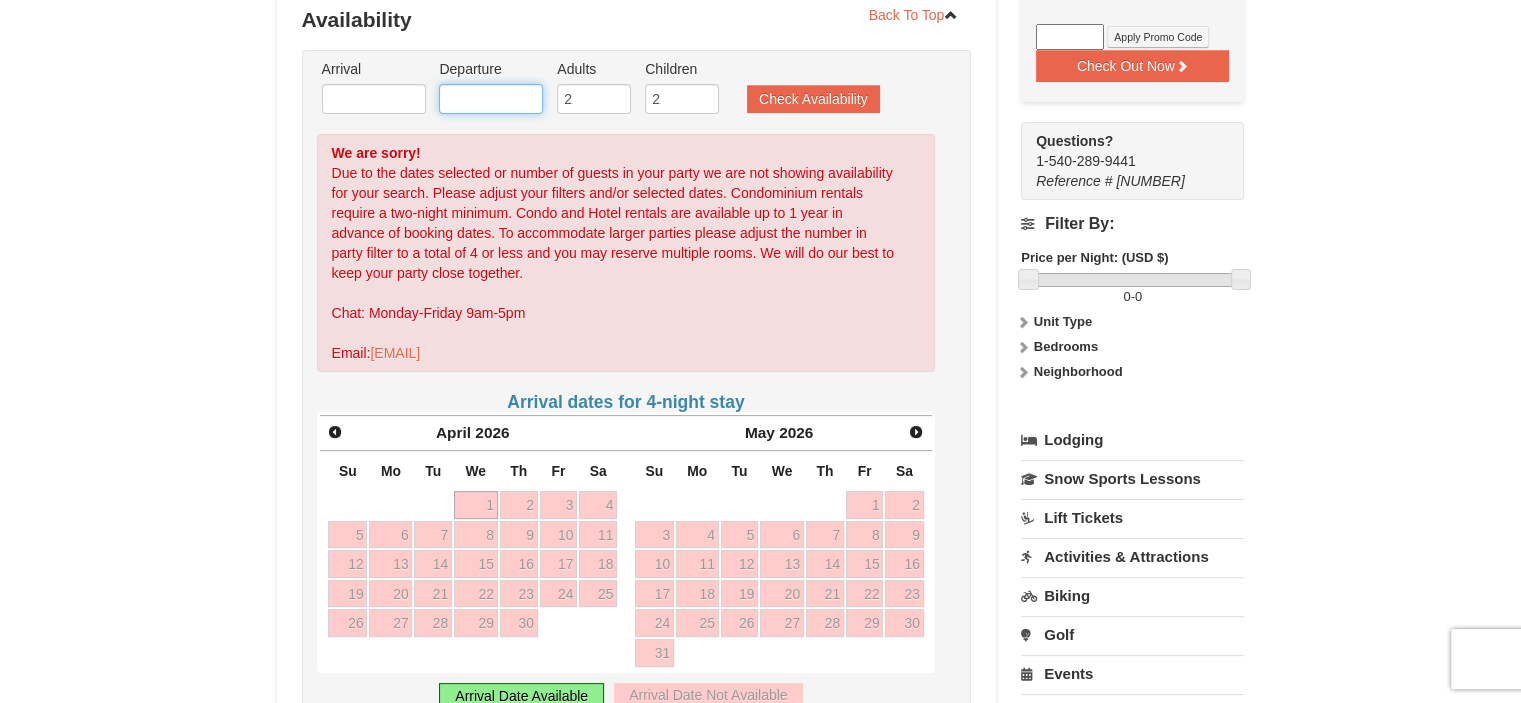 click at bounding box center [491, 99] 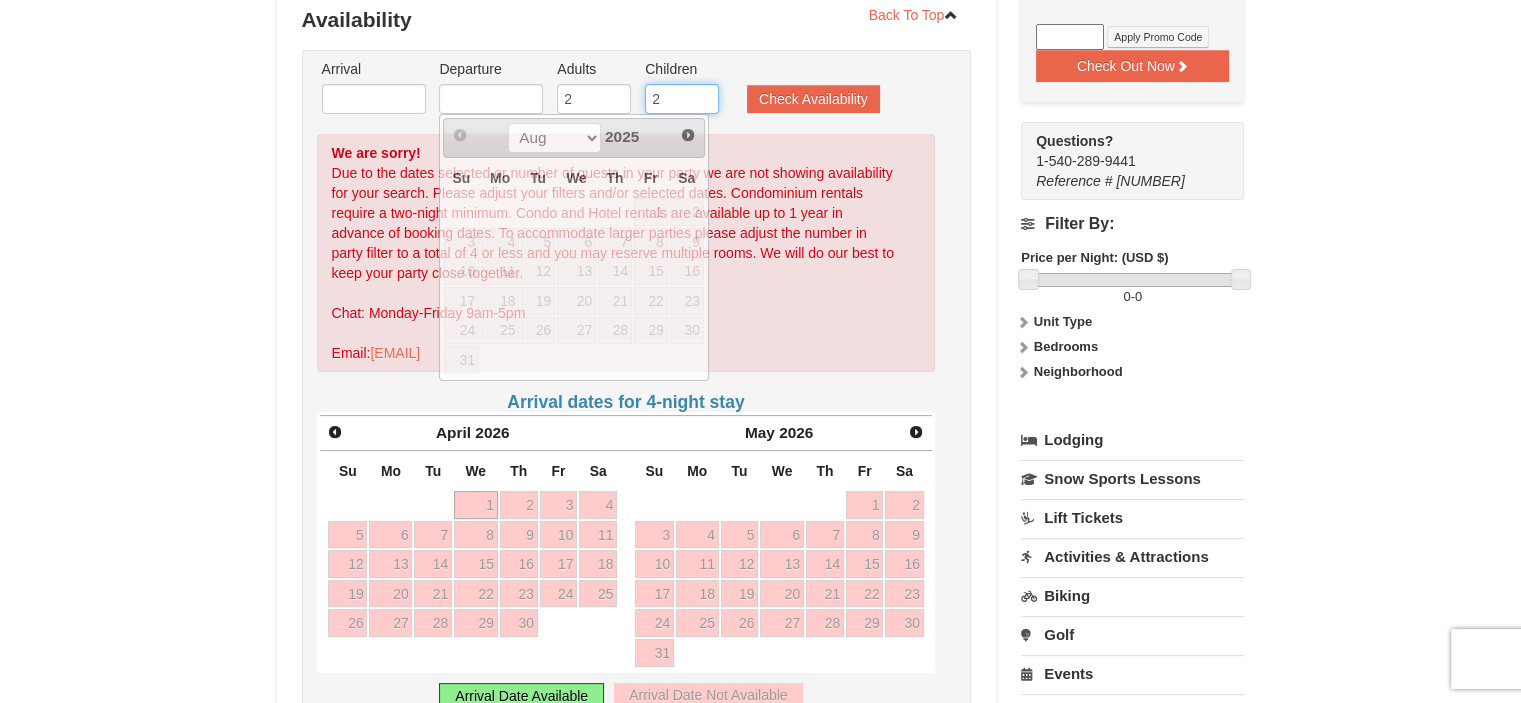 click on "2" at bounding box center (682, 99) 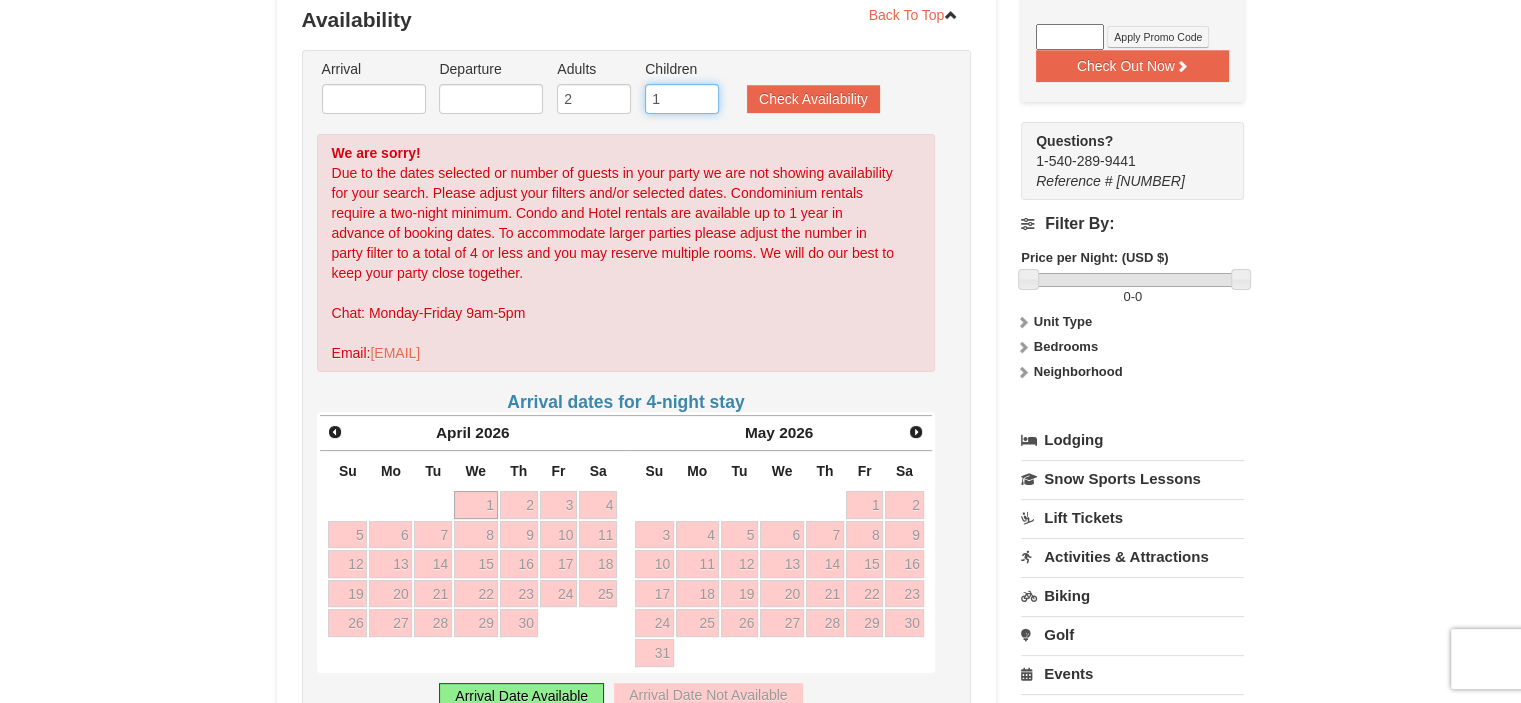 click on "1" at bounding box center (682, 99) 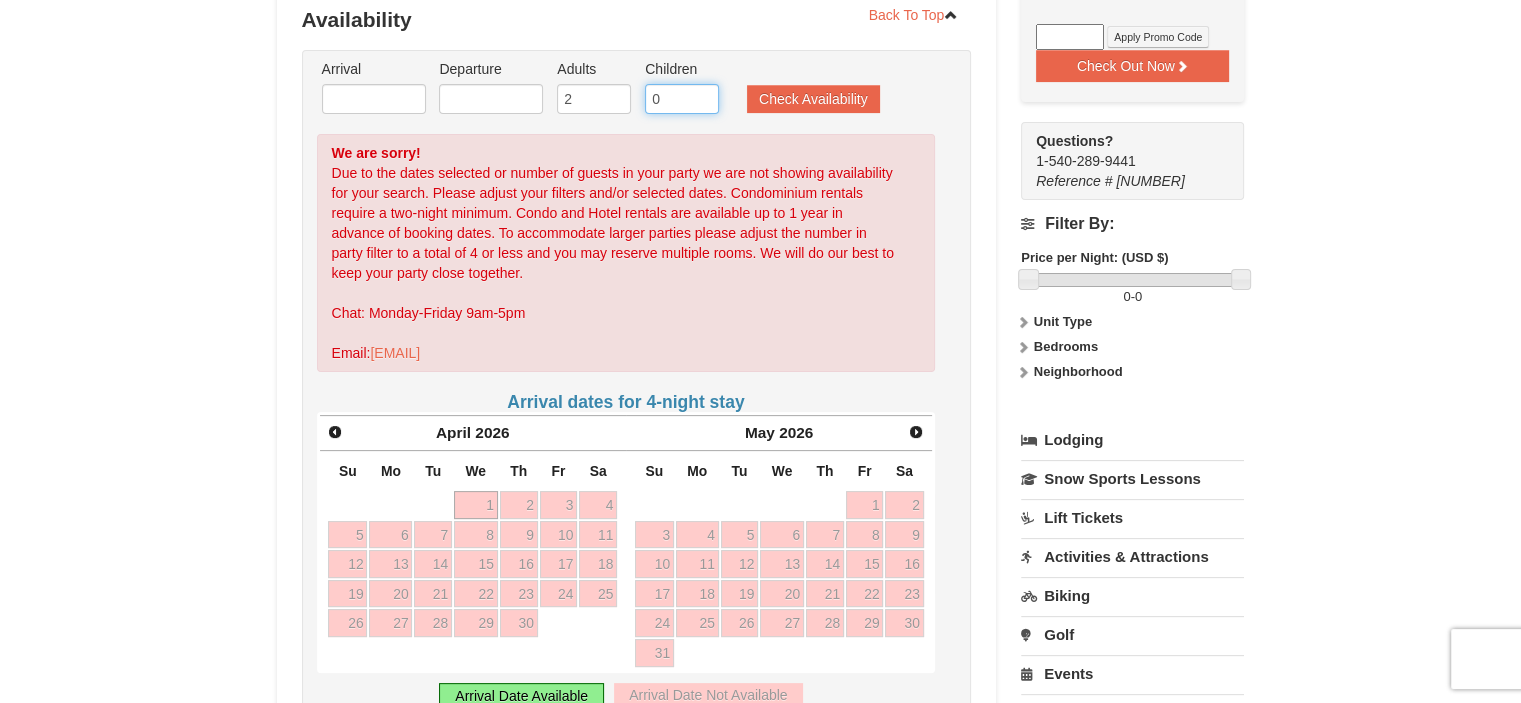 type on "0" 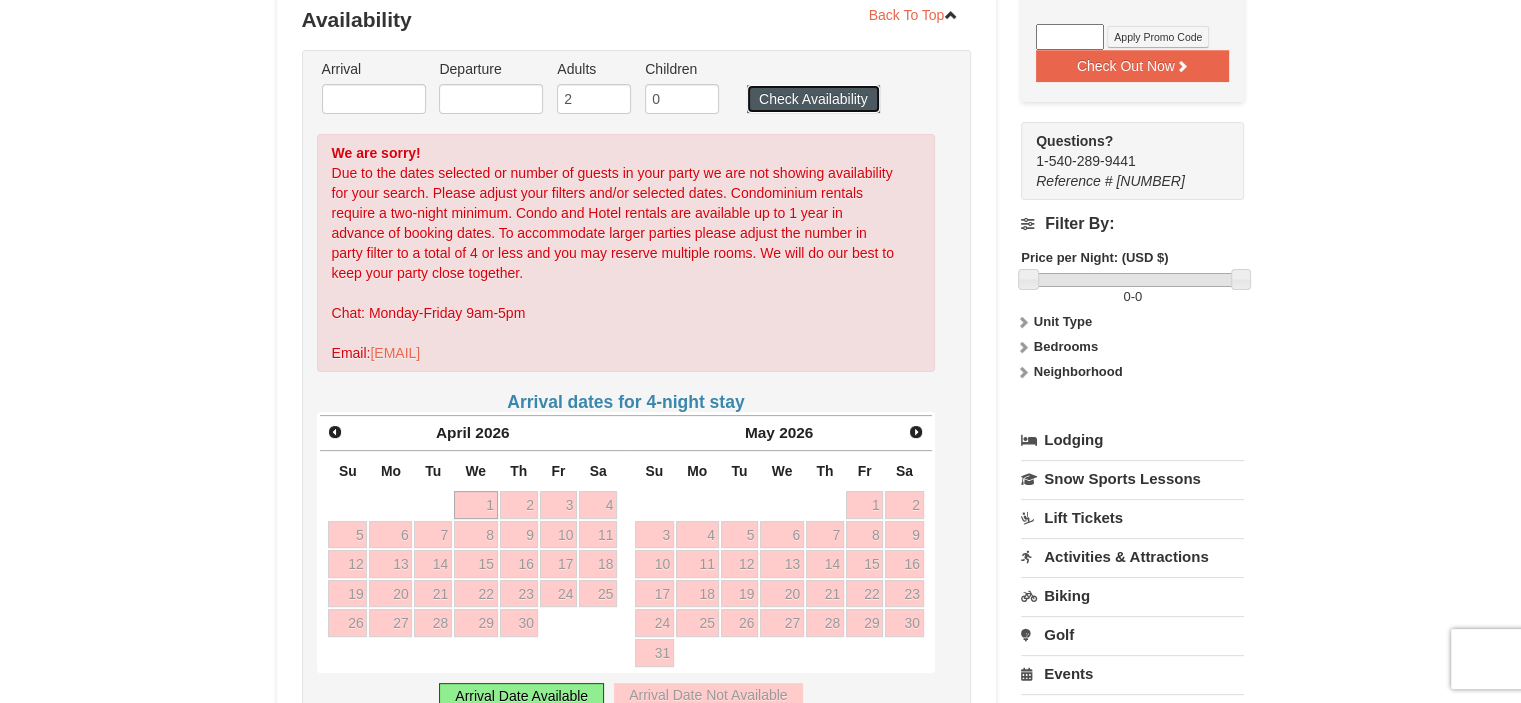 click on "Check Availability" at bounding box center [813, 99] 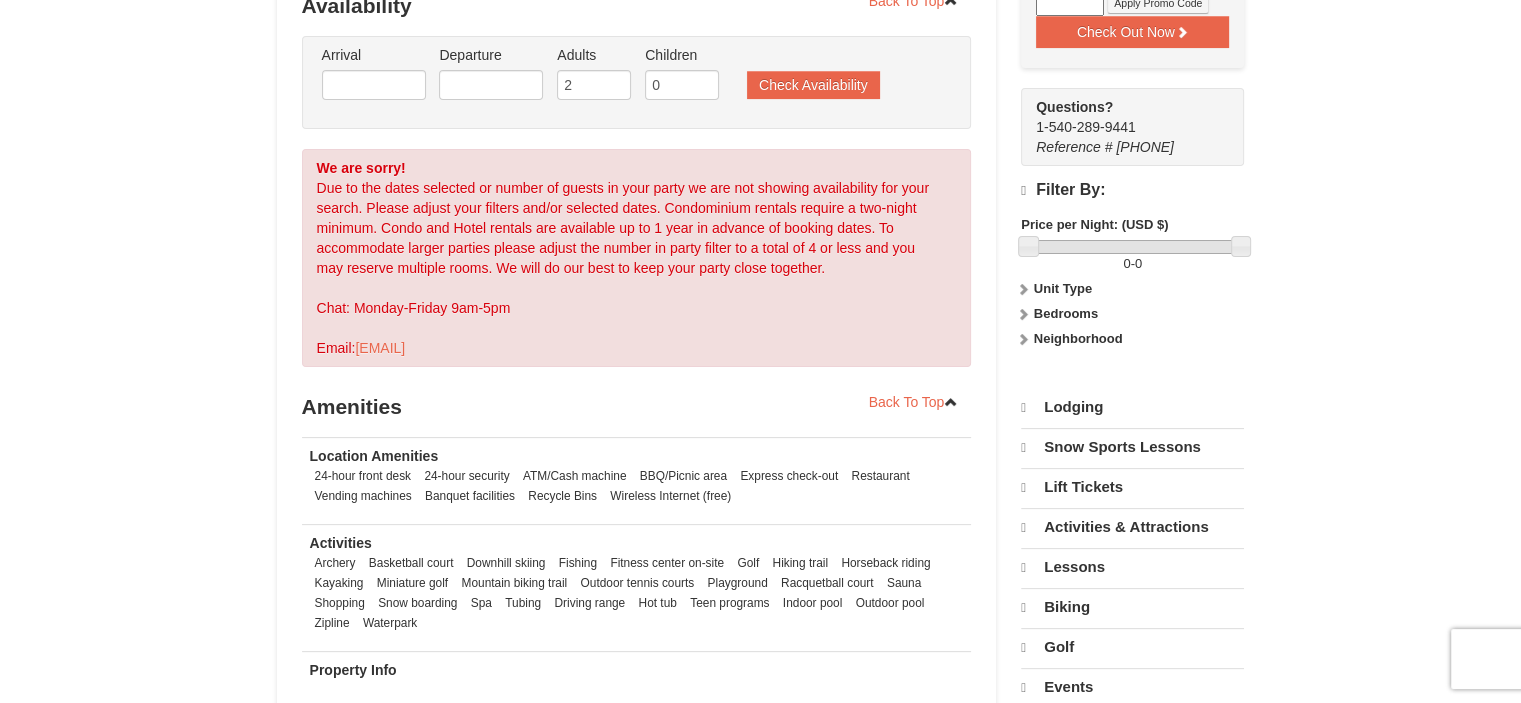 scroll, scrollTop: 739, scrollLeft: 0, axis: vertical 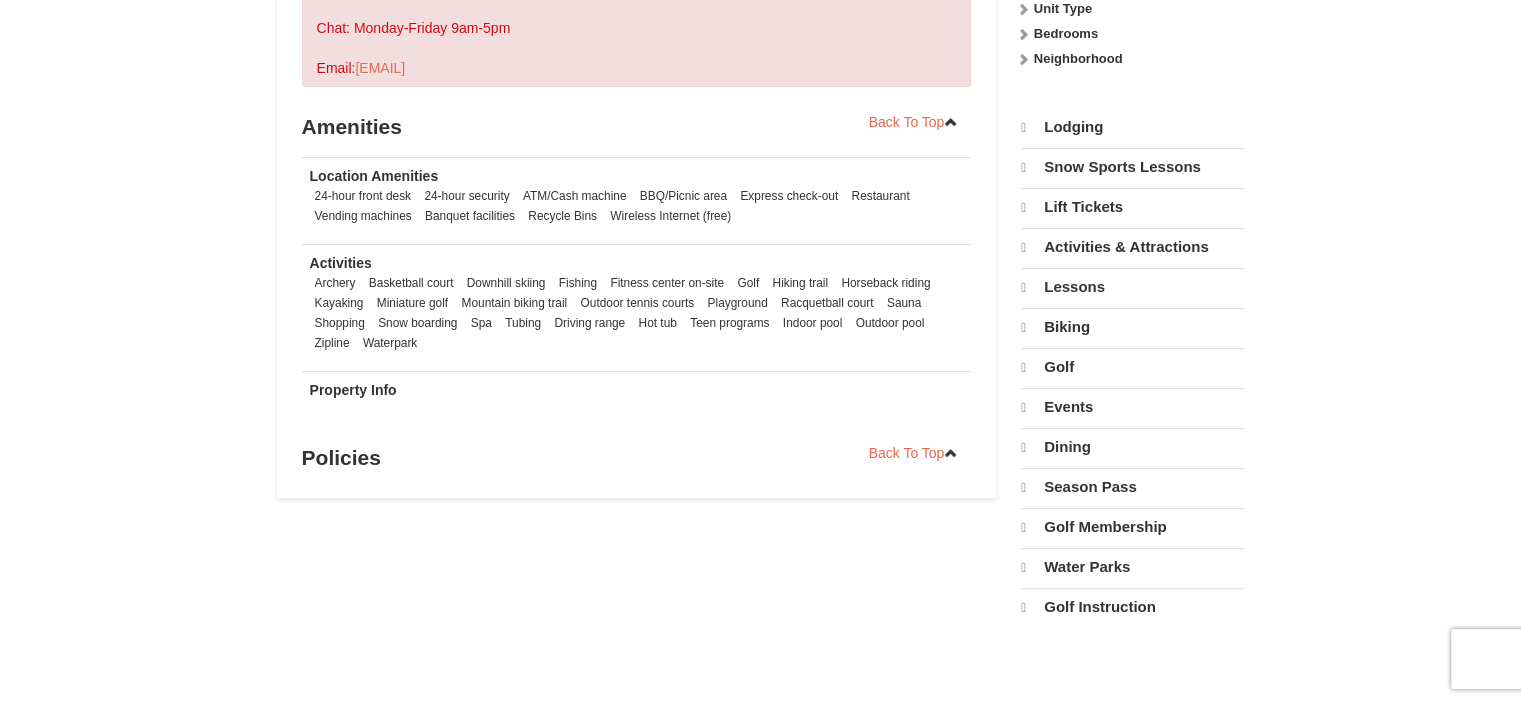 select on "8" 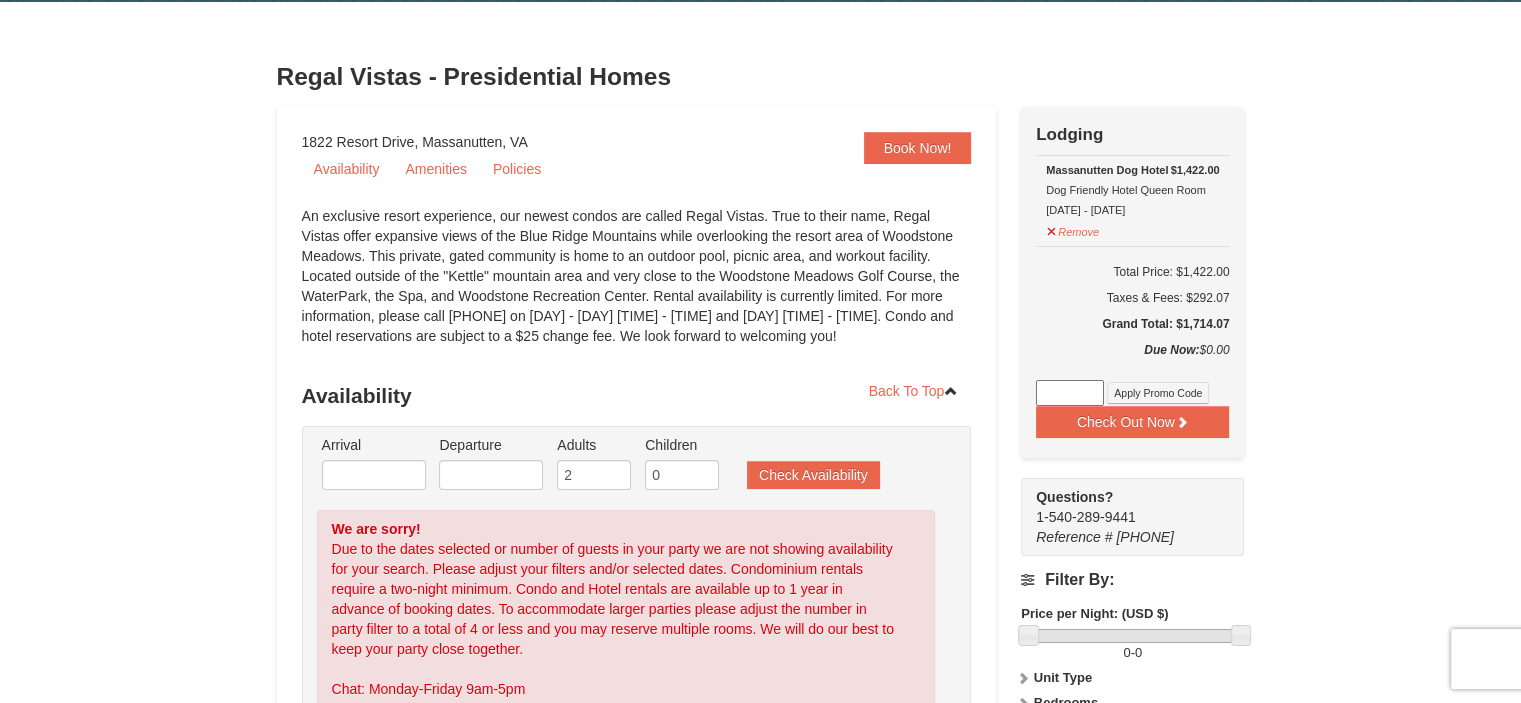 scroll, scrollTop: 0, scrollLeft: 0, axis: both 